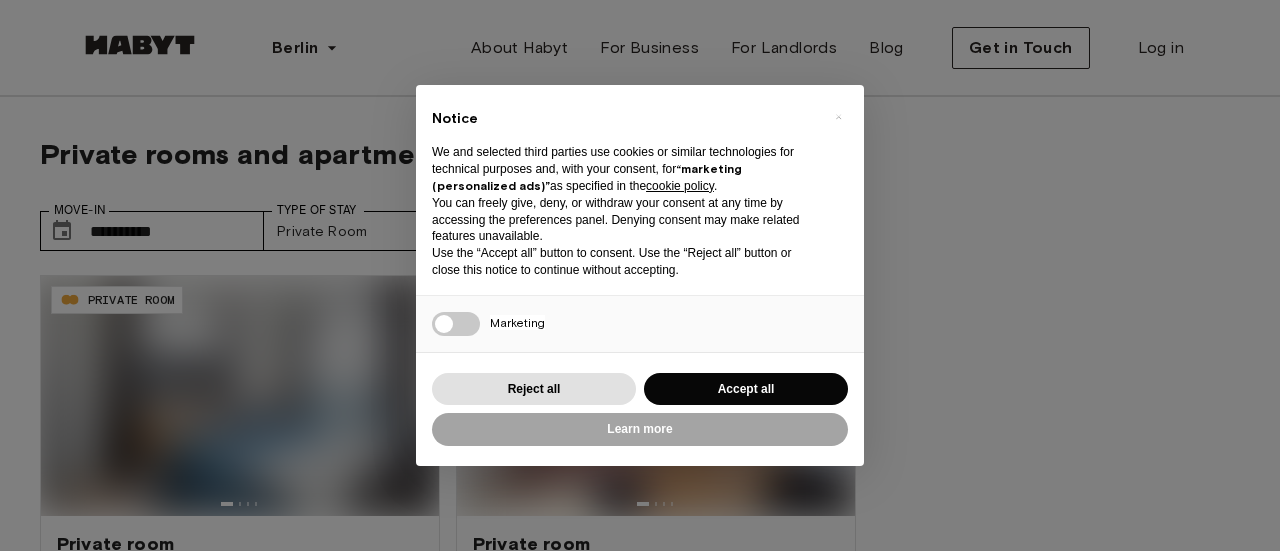 scroll, scrollTop: 240, scrollLeft: 0, axis: vertical 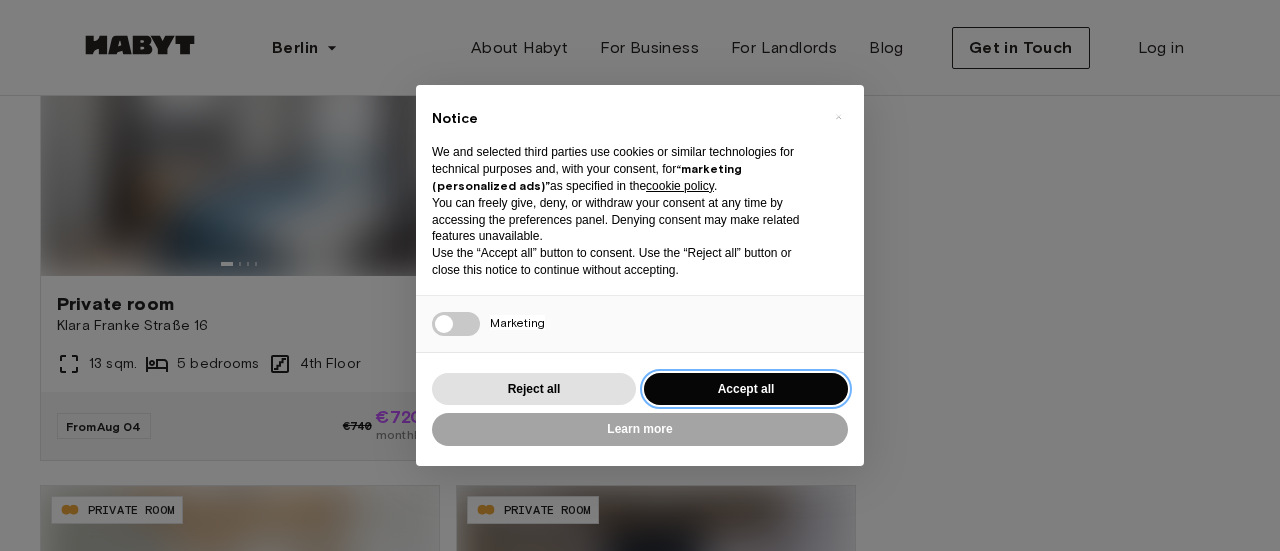 click on "Accept all" at bounding box center (746, 389) 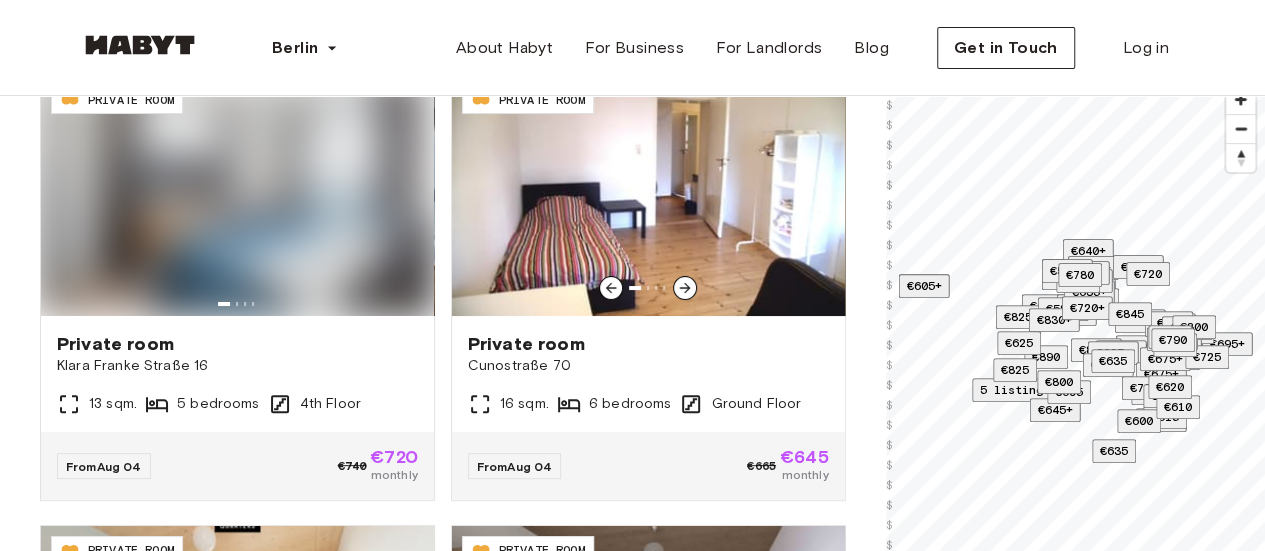 scroll, scrollTop: 160, scrollLeft: 0, axis: vertical 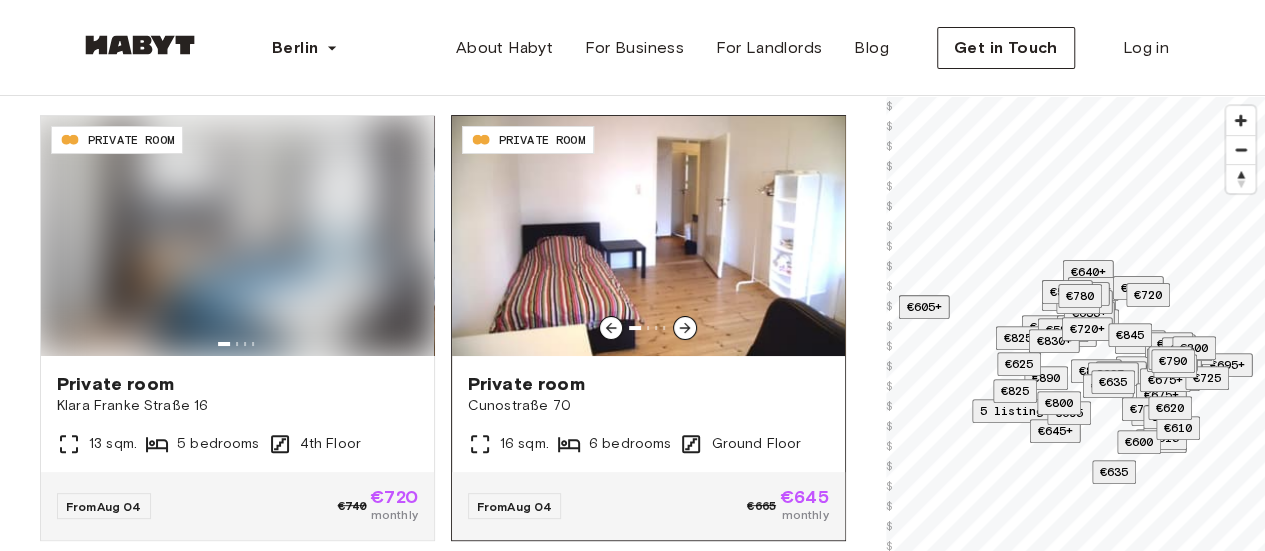 click 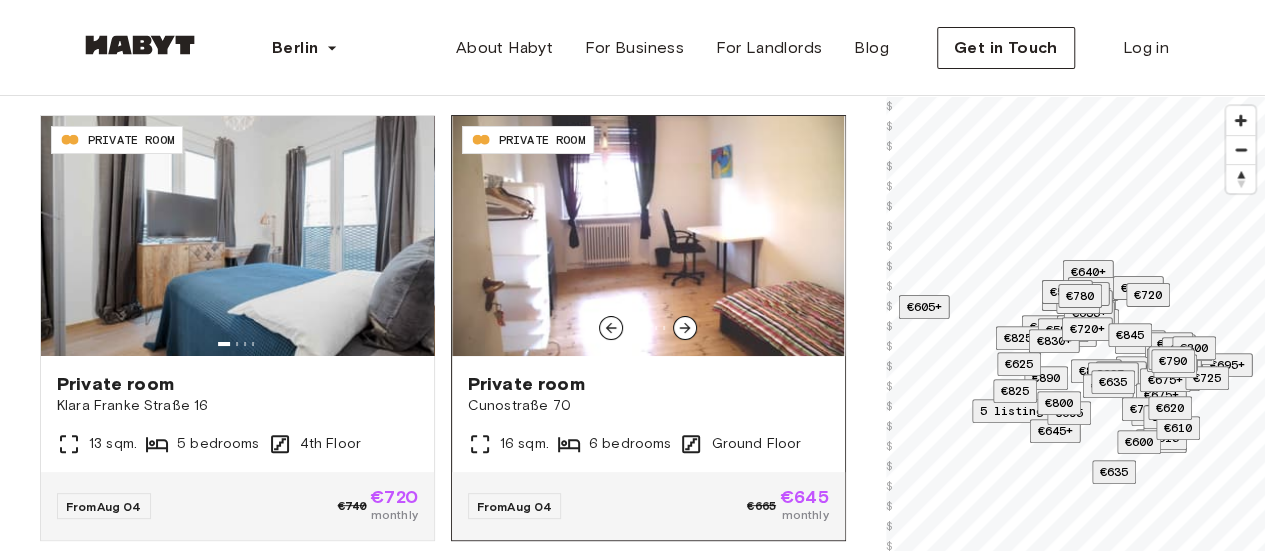 click 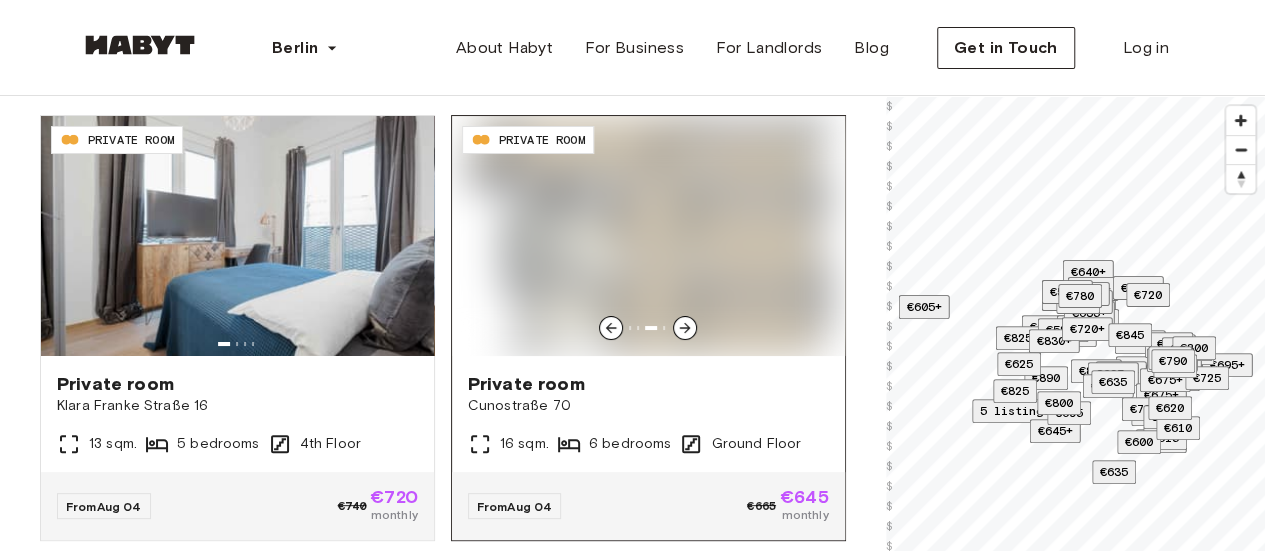 click 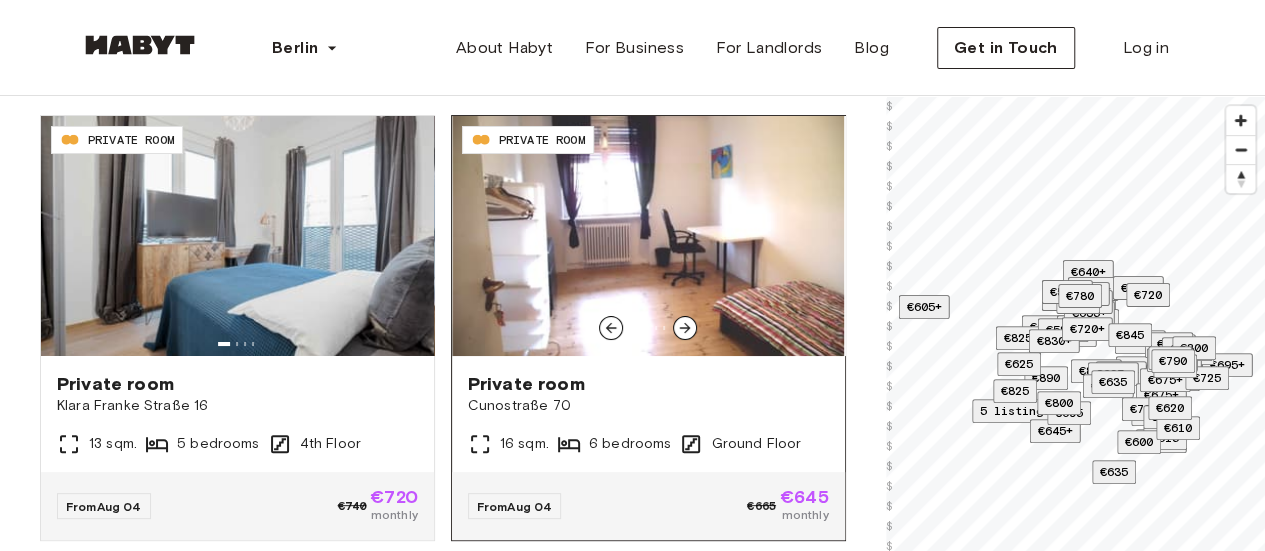 click 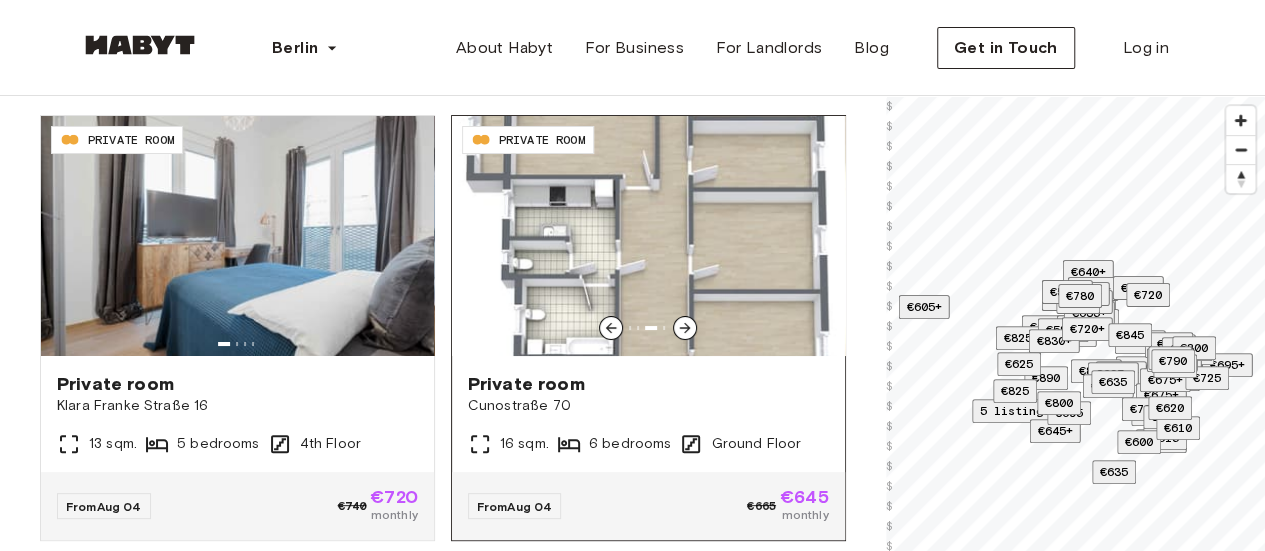 click 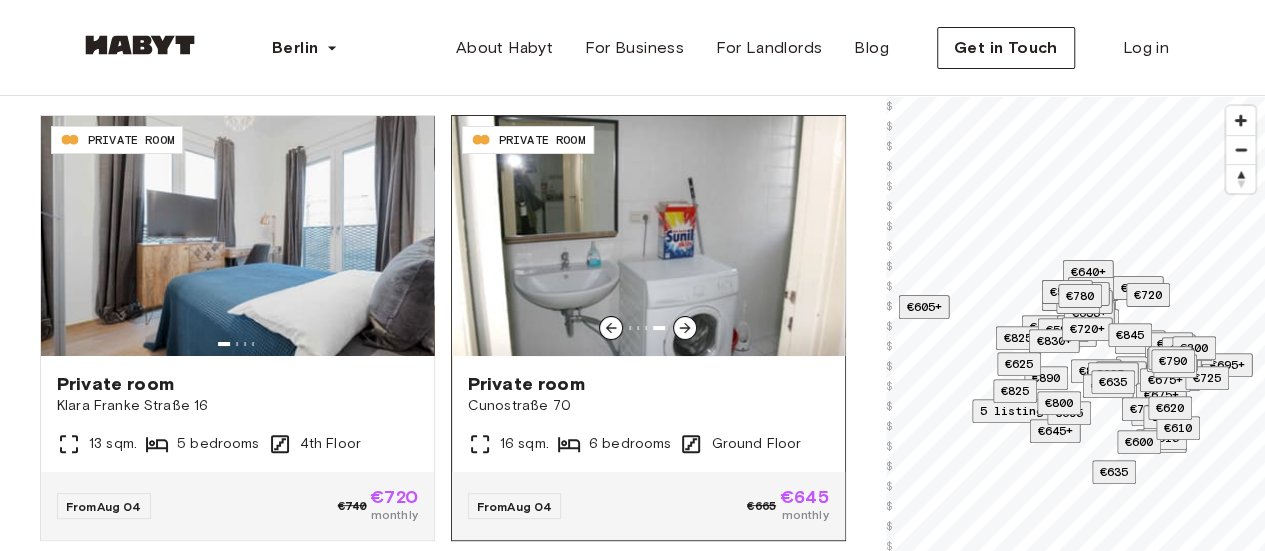click 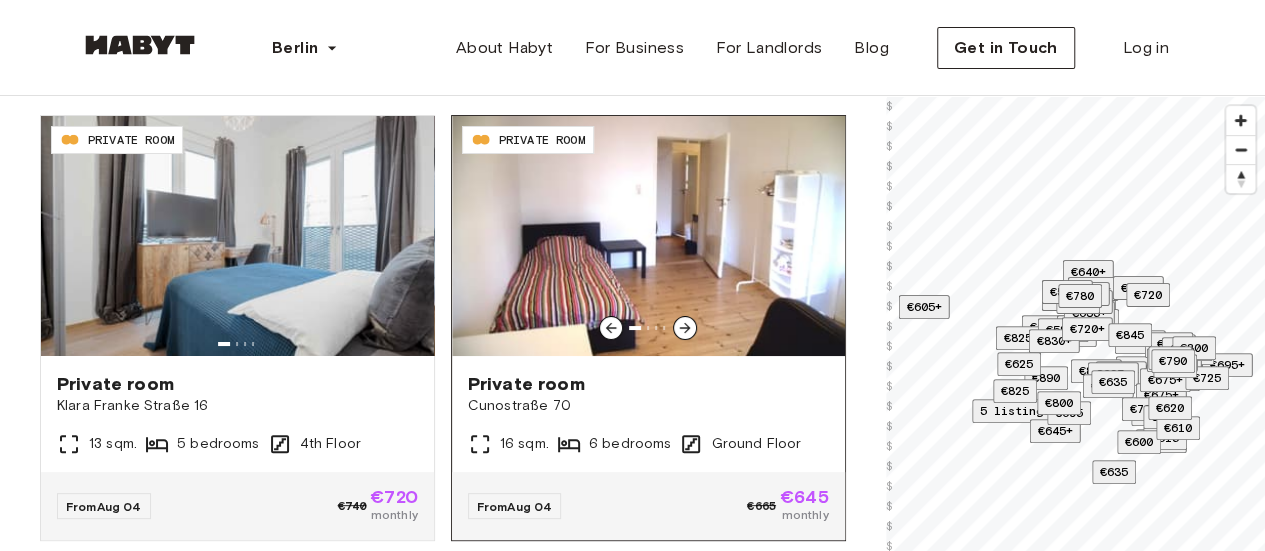 click 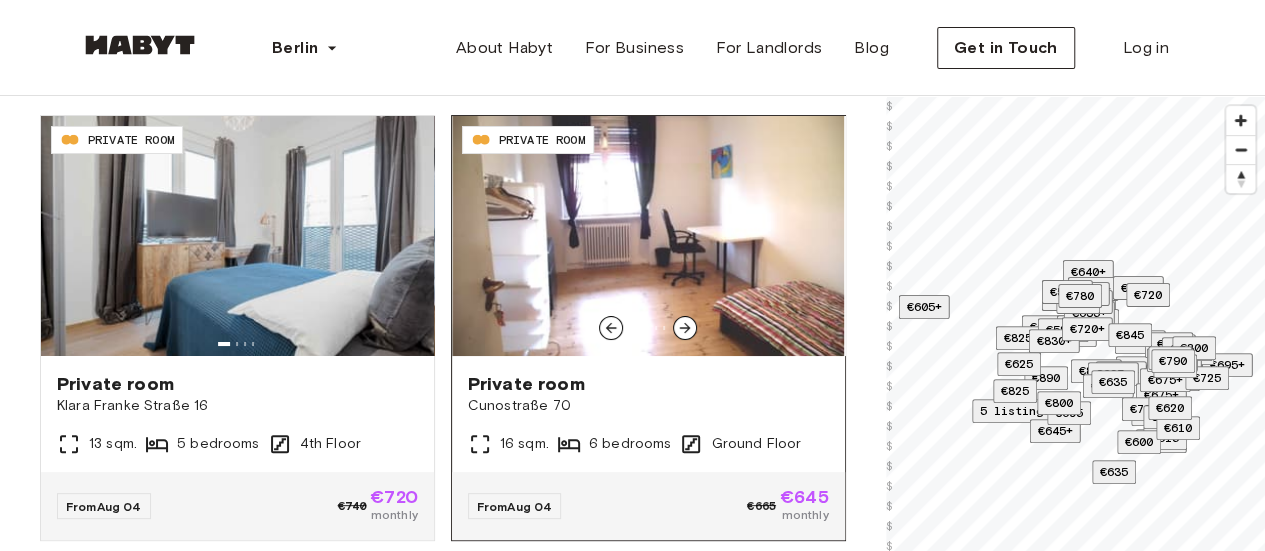 click 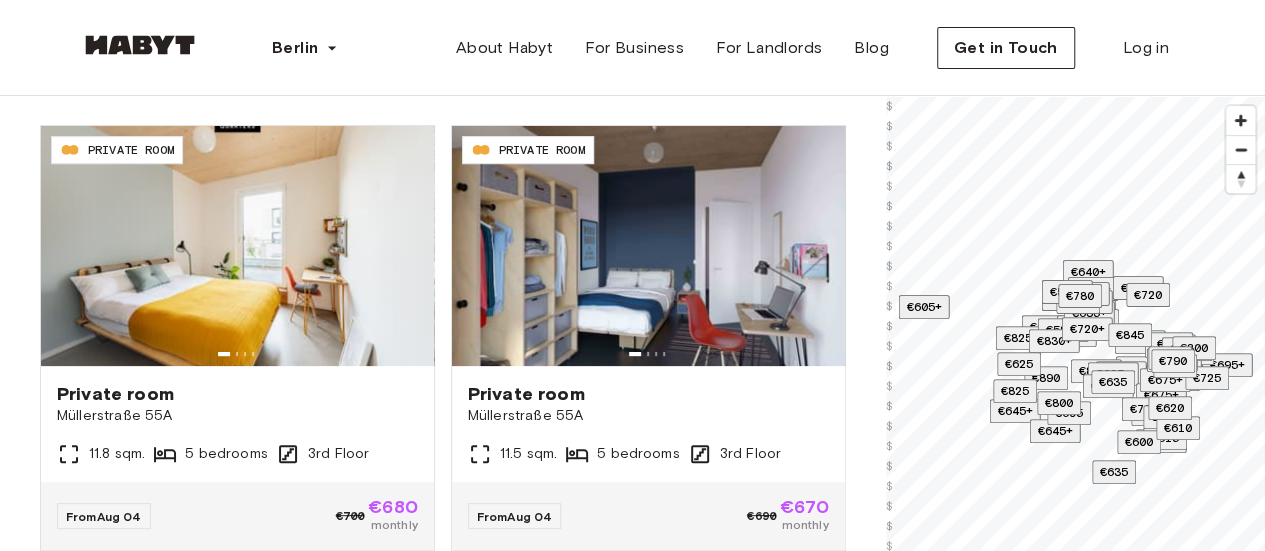 scroll, scrollTop: 480, scrollLeft: 0, axis: vertical 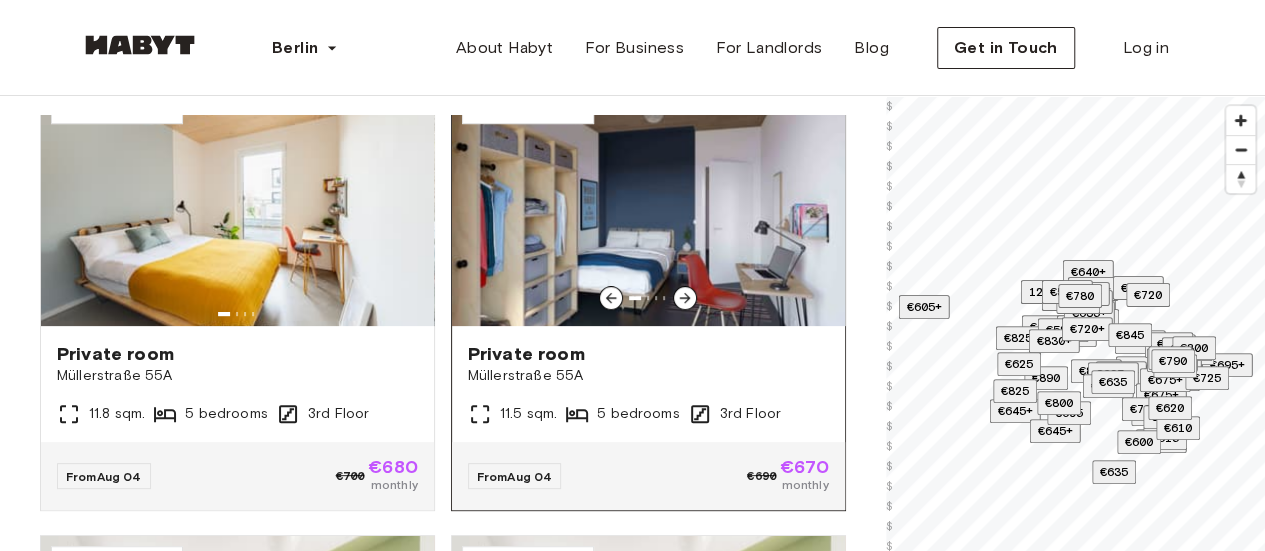 click 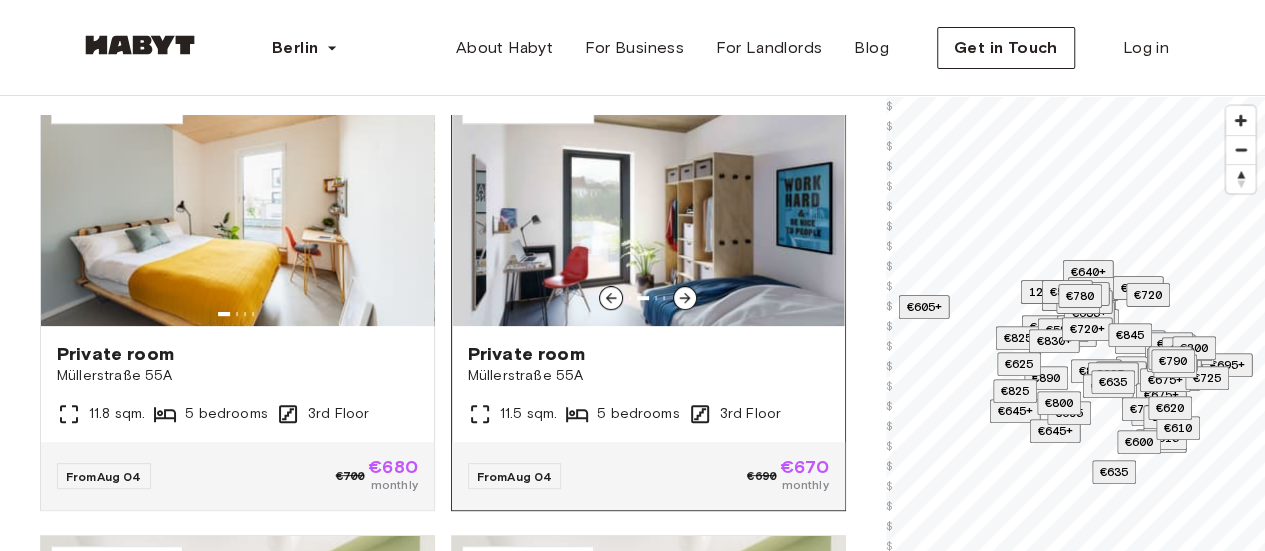 click 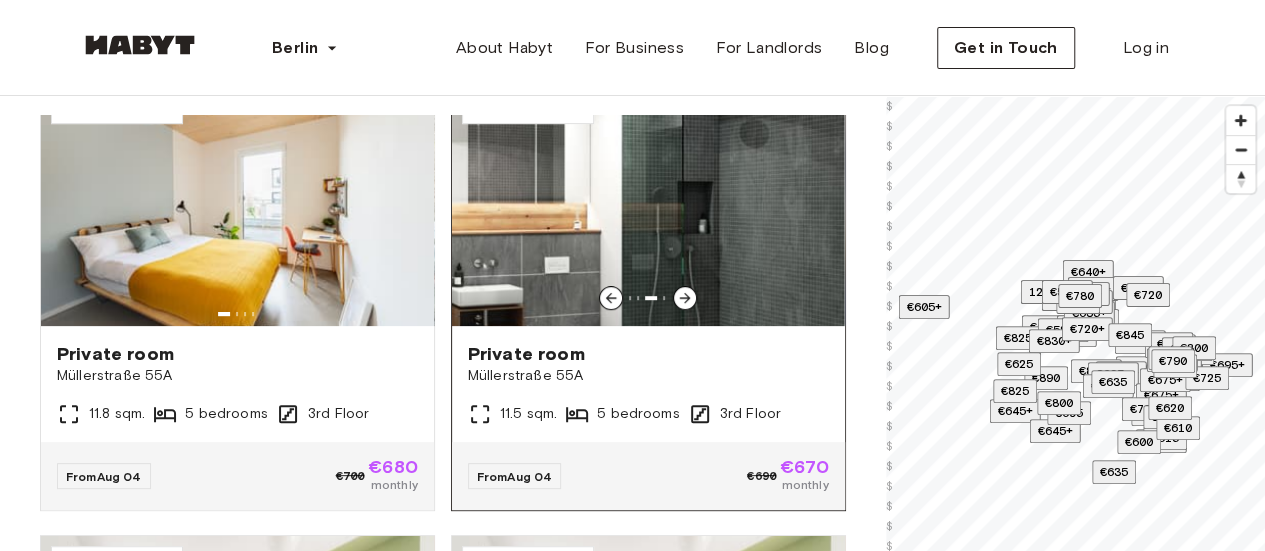 click 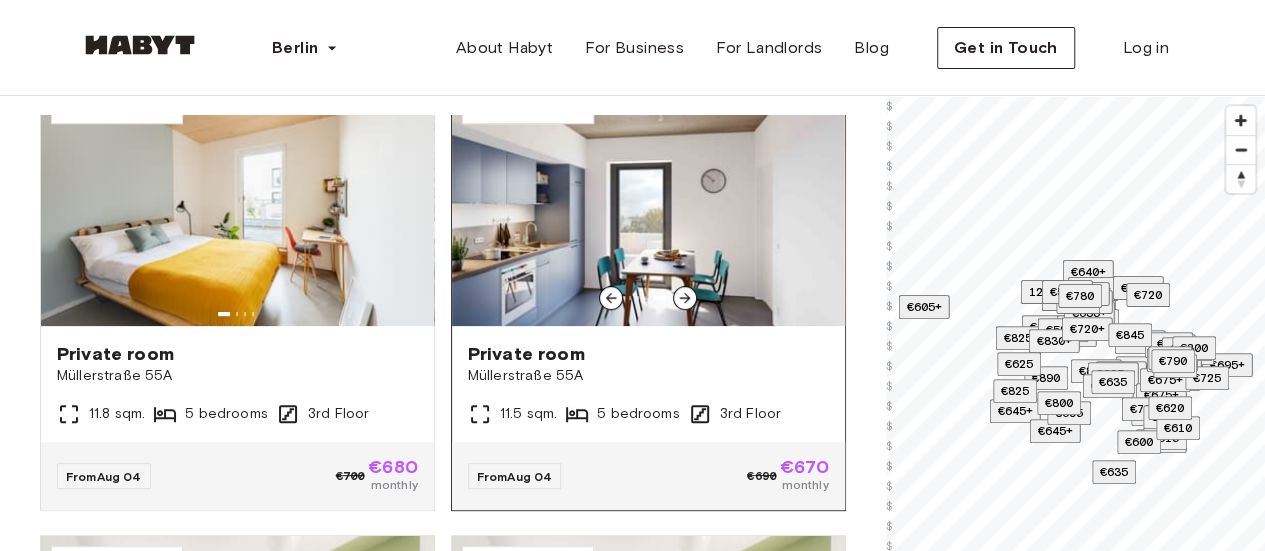 click 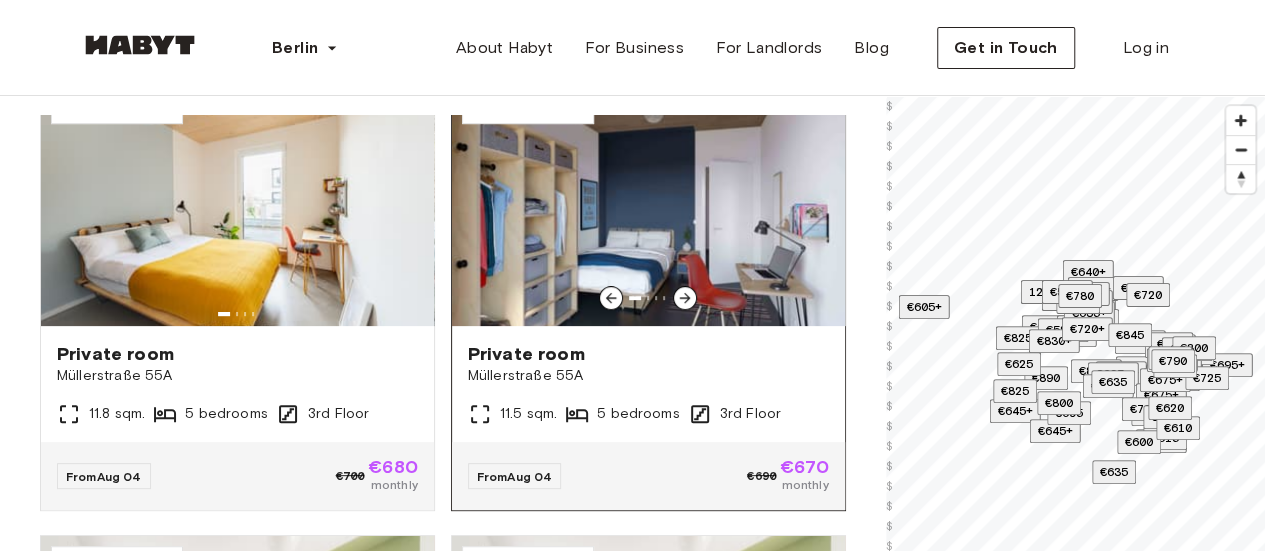 click 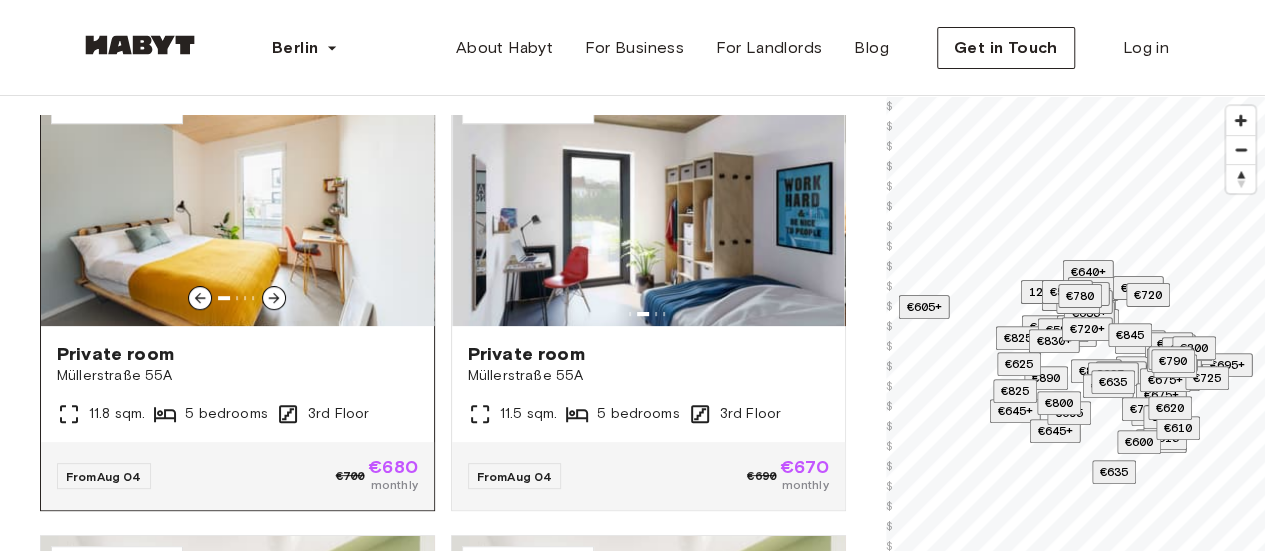 click 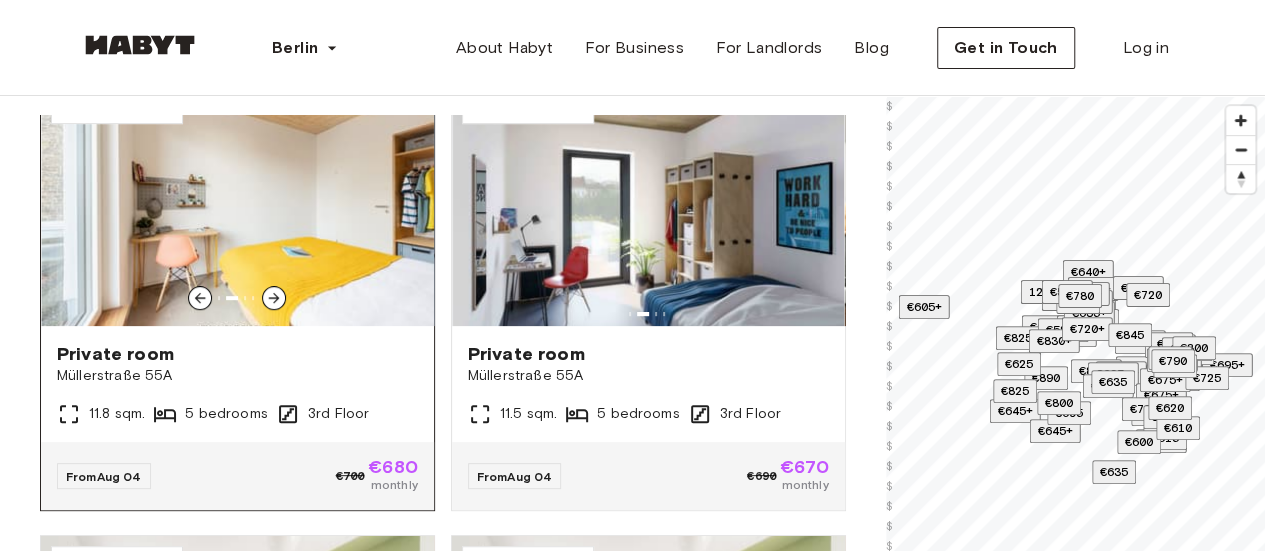 click 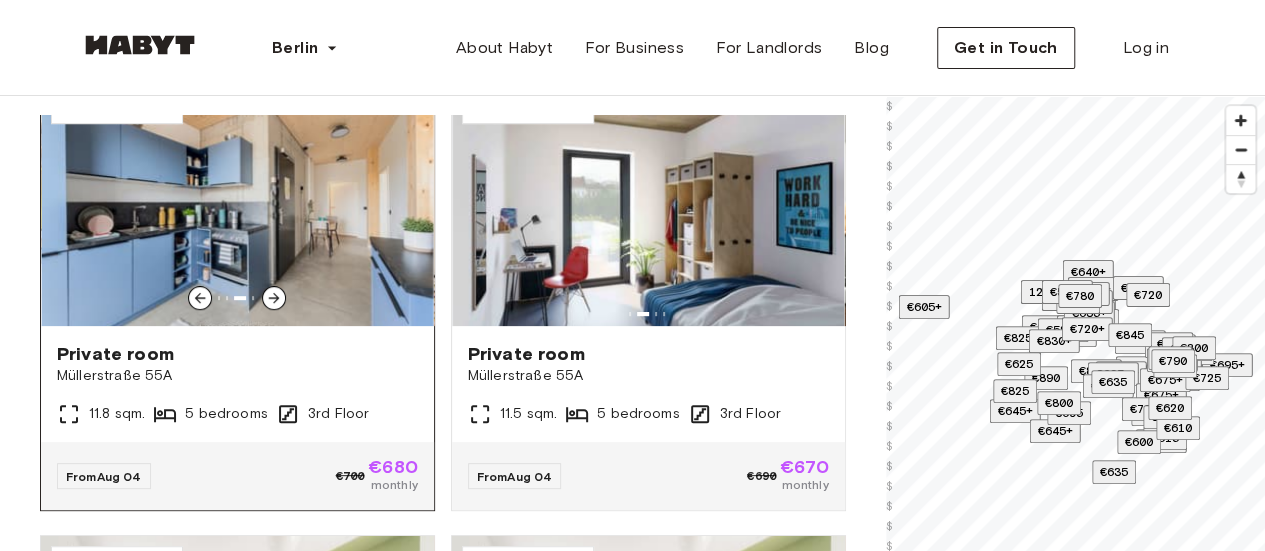 click 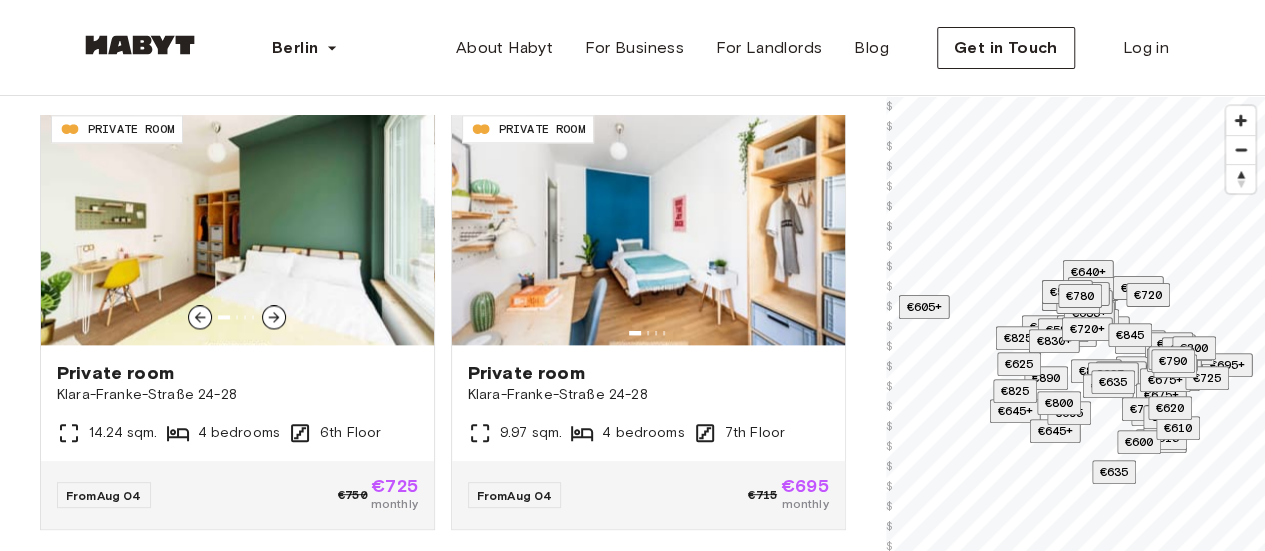 scroll, scrollTop: 1360, scrollLeft: 0, axis: vertical 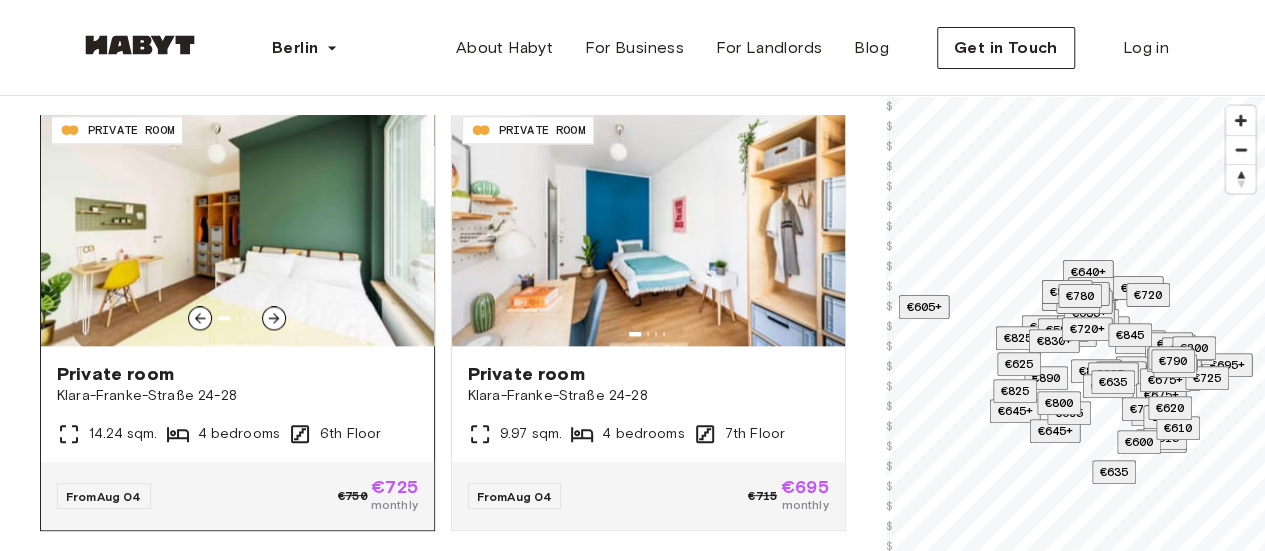 click 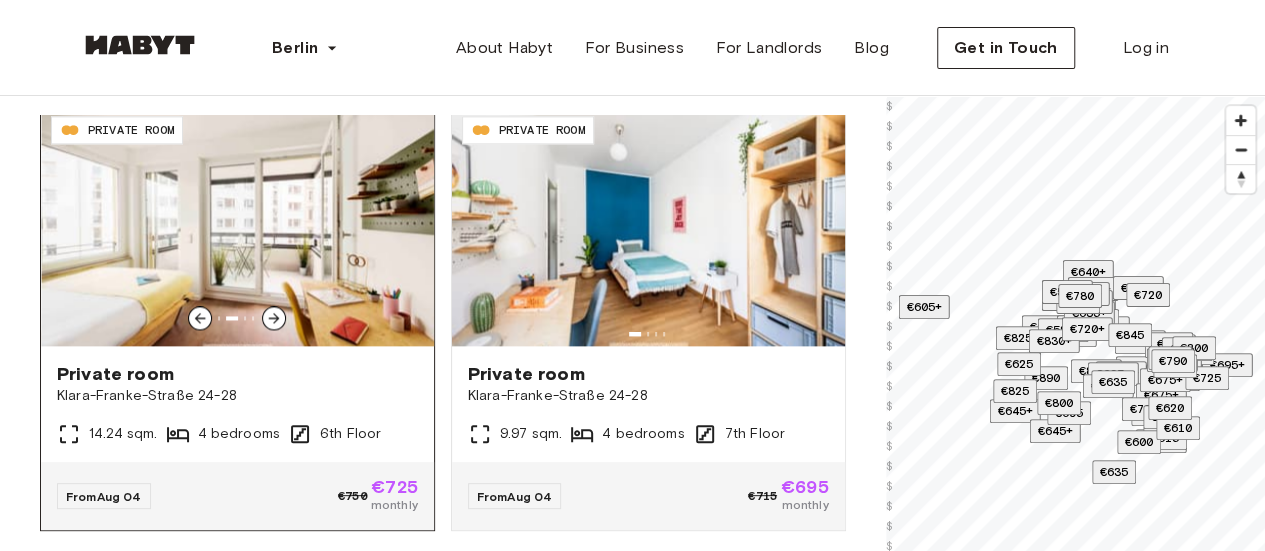 click 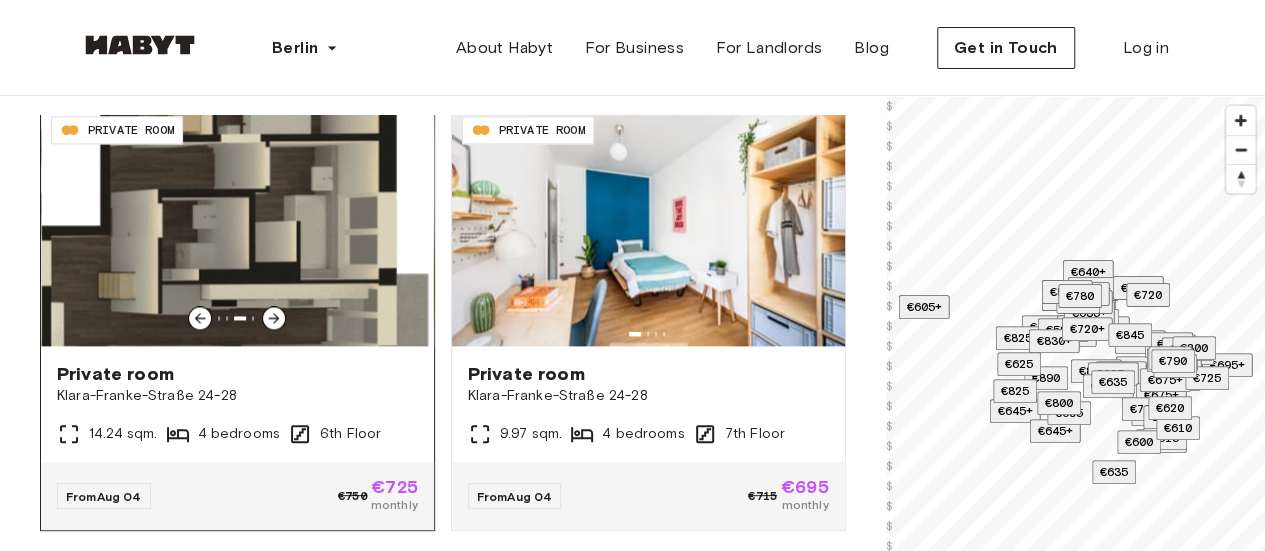 click 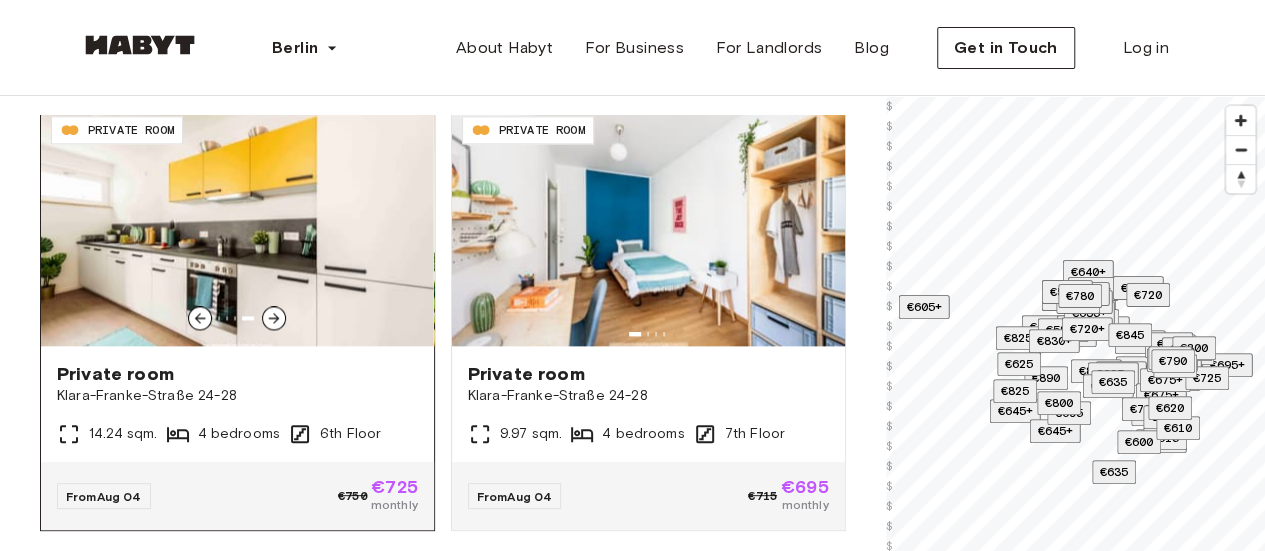 click 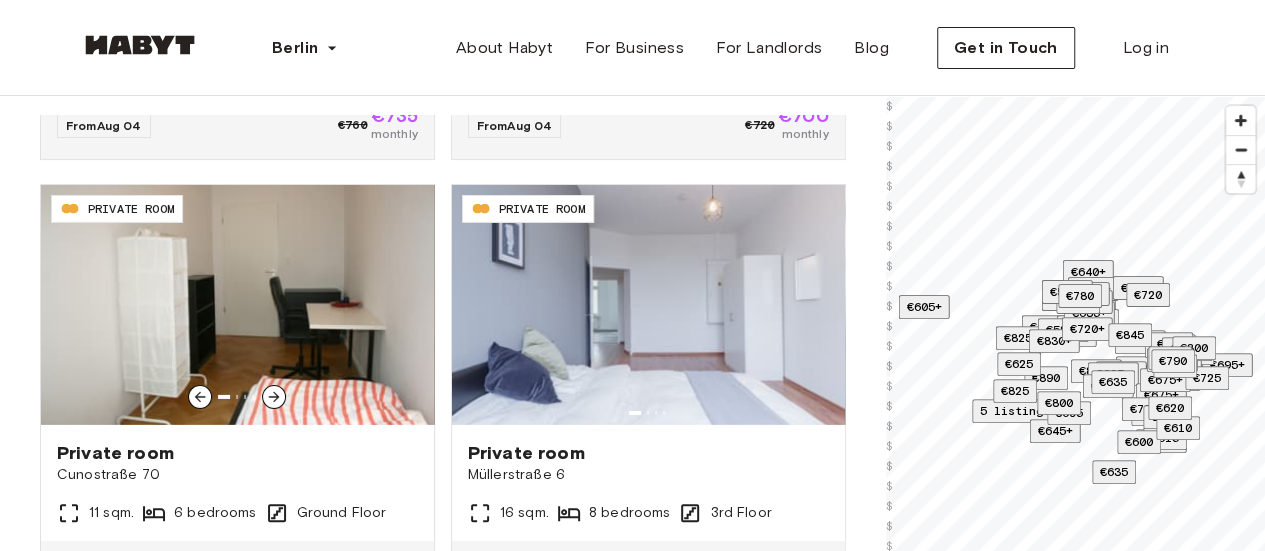 scroll, scrollTop: 3080, scrollLeft: 0, axis: vertical 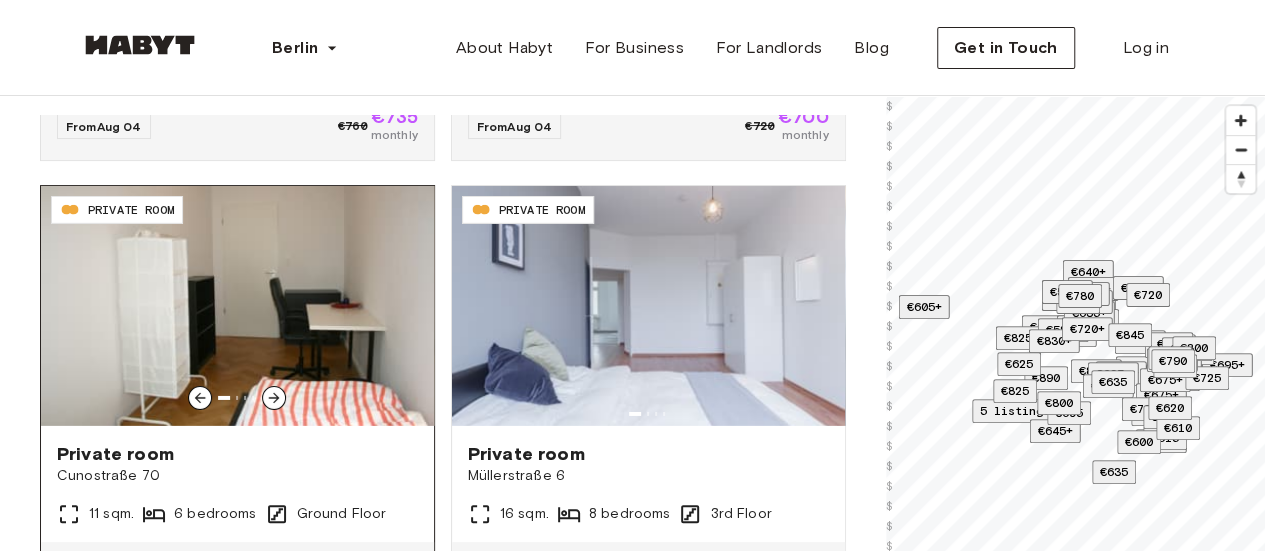 click 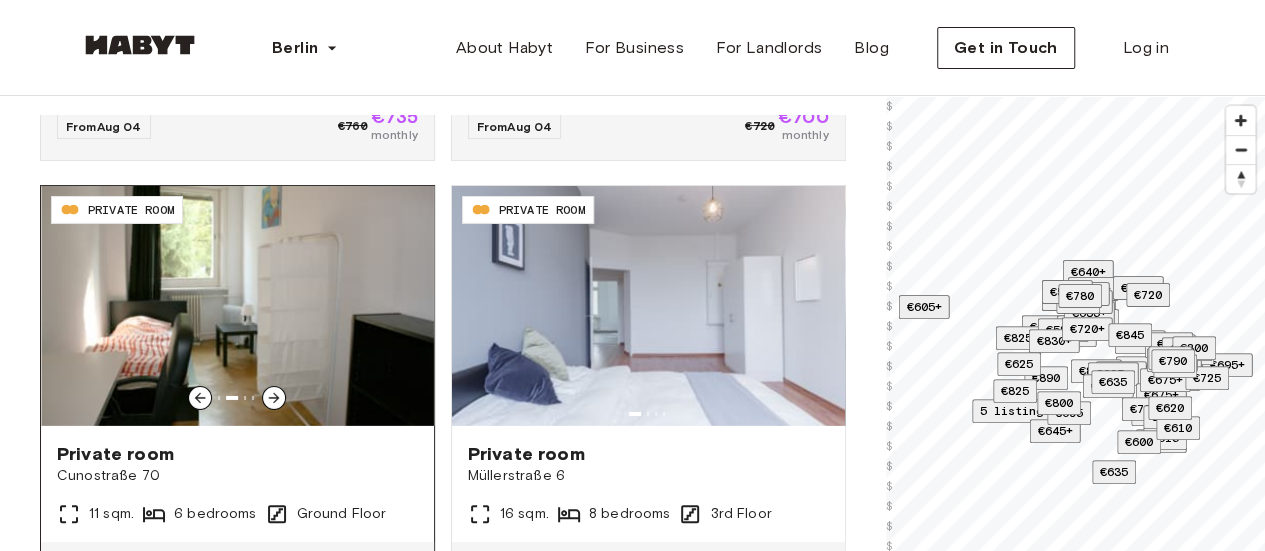 click 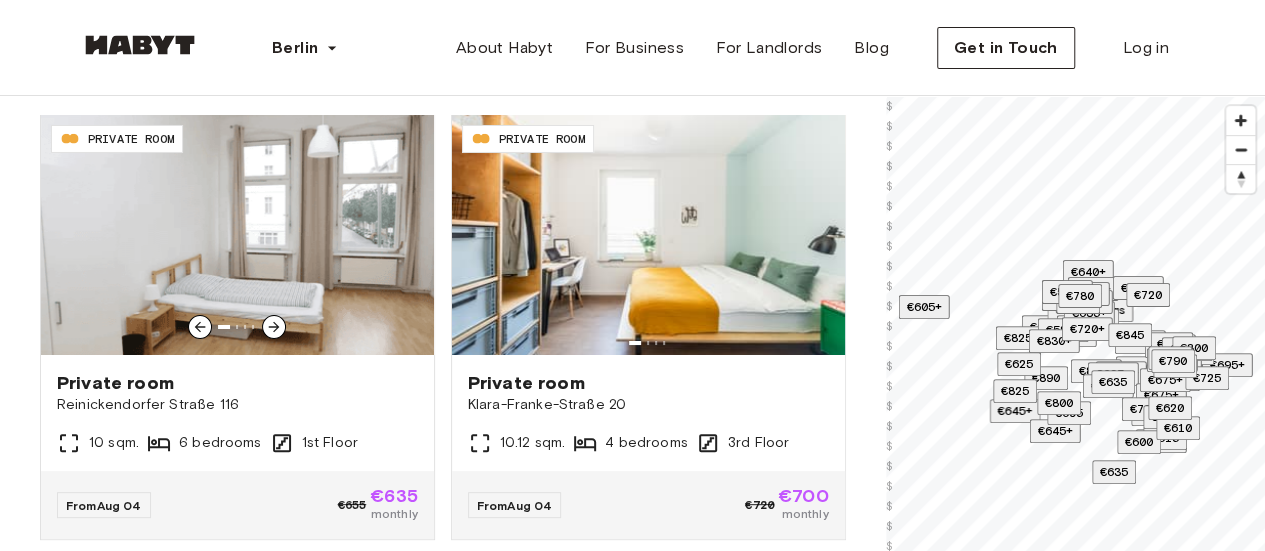 scroll, scrollTop: 3600, scrollLeft: 0, axis: vertical 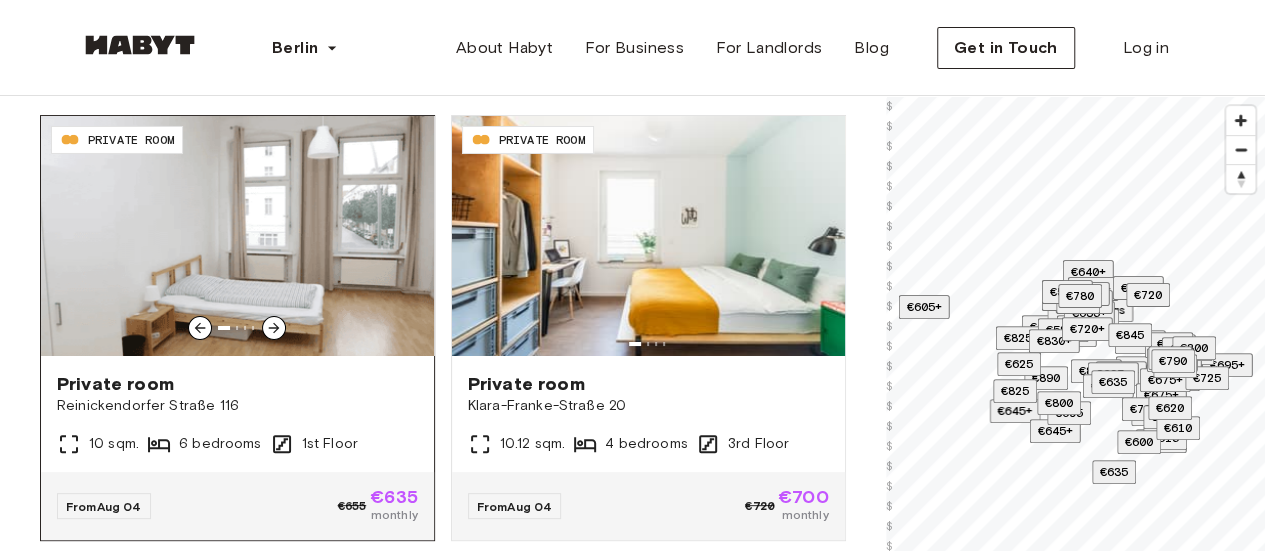 click at bounding box center [274, 328] 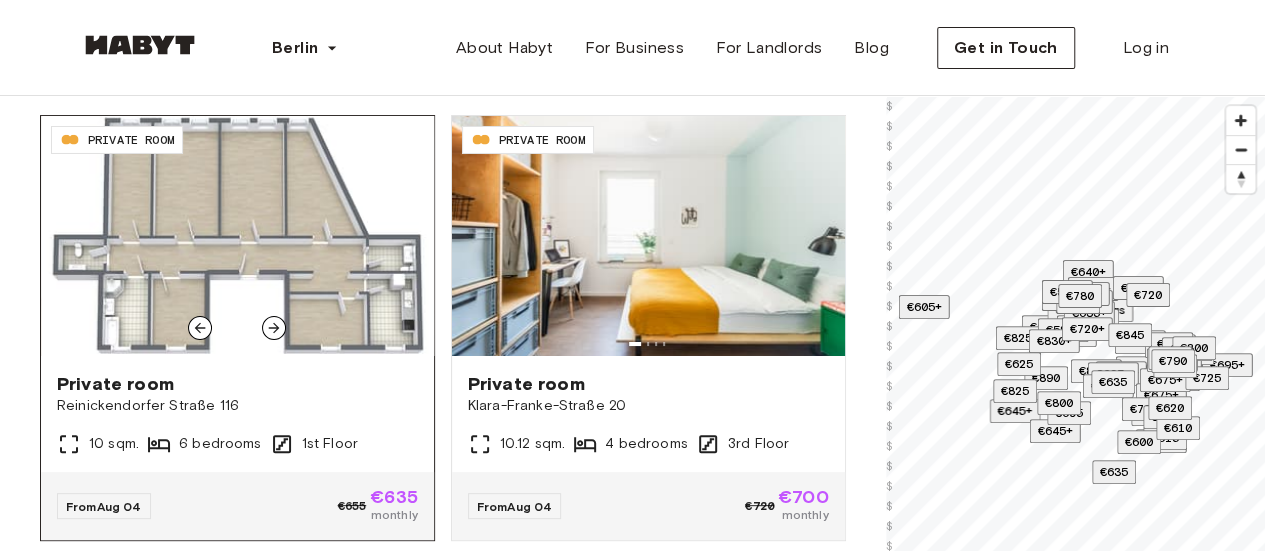 click at bounding box center (274, 328) 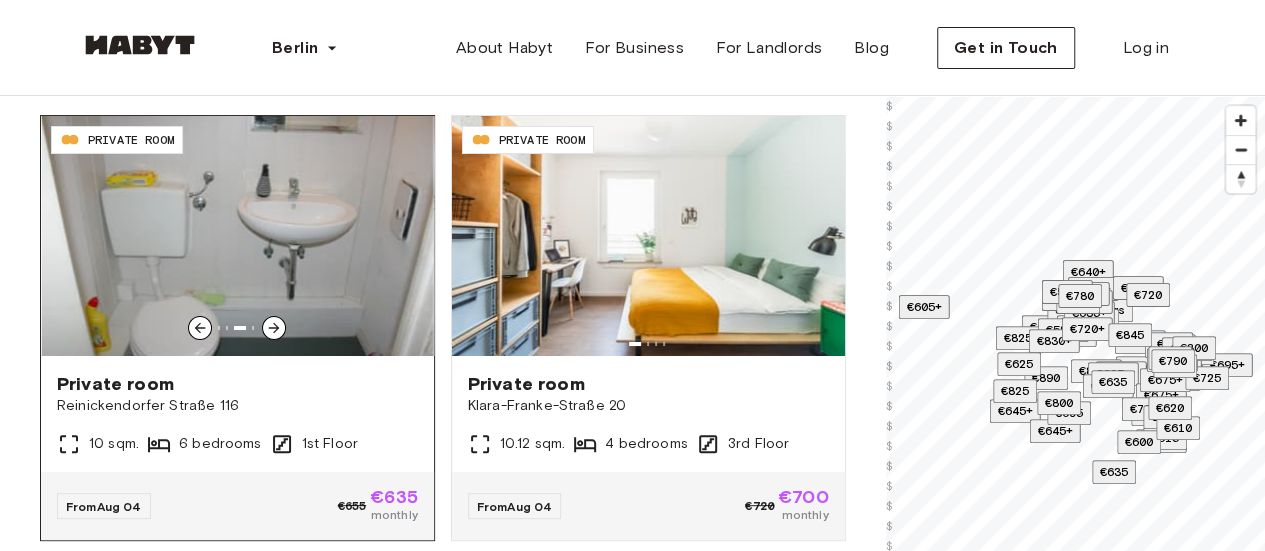 click at bounding box center [274, 328] 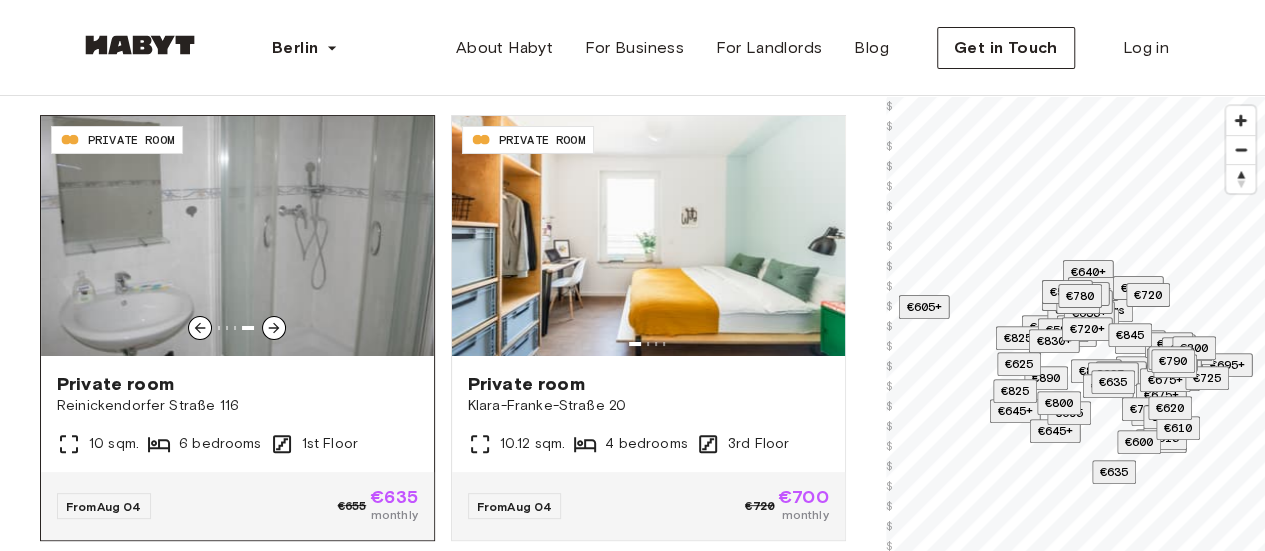 click at bounding box center (274, 328) 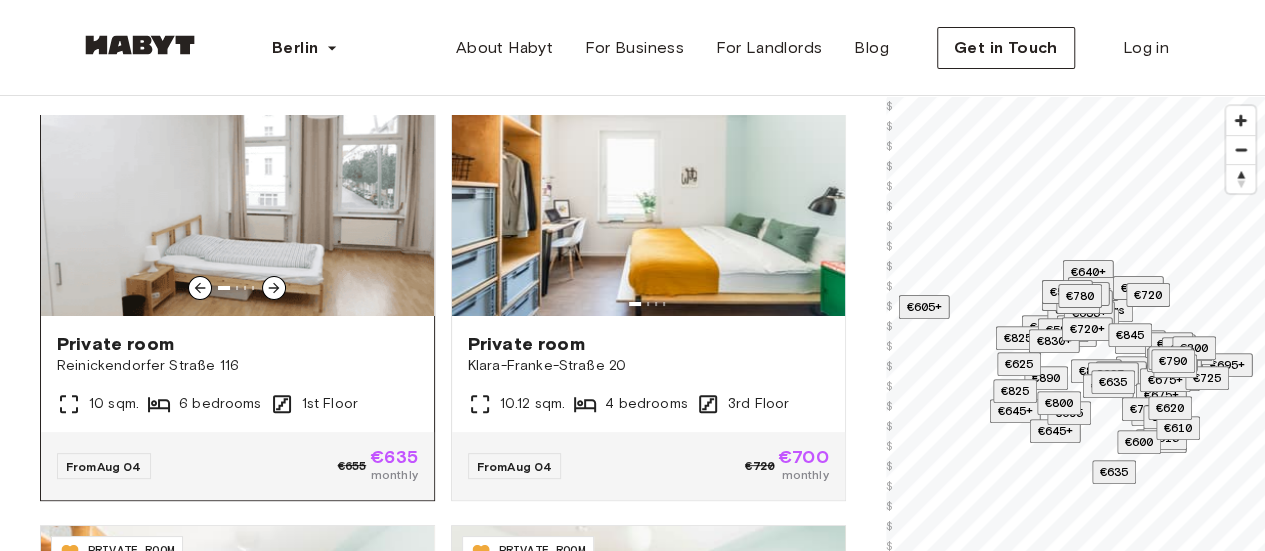 scroll, scrollTop: 3801, scrollLeft: 0, axis: vertical 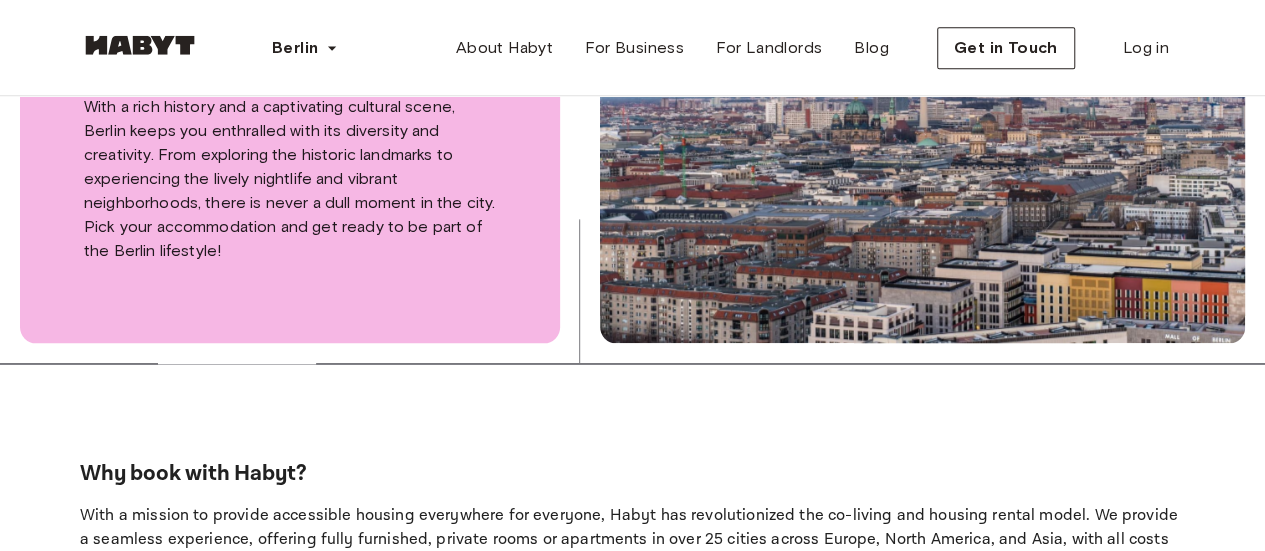 click on "Why book with Habyt? With a mission to provide accessible housing everywhere for everyone, Habyt has revolutionized the co-living and housing rental model. We provide a seamless experience, offering fully furnished, private rooms or apartments in over 25 cities across Europe, North America, and Asia, with all costs included in the rent to avoid any surprises.
Why rent a room in Berlin?   Berlin is a dynamic and diverse city known for its creative energy and artistic community, making it an inspiring place for anyone interested in the arts and innovation. The city has a legendary nightlife that caters to different tastes, and its food scene is a delightful mix of international cuisines and traditional German dishes.  Where to start?
Where should I live in Berlin? Rooms for rent available in Berlin With Habyt, renting a room in Berlin is easy, flexible, and convenient! Our private bedrooms are fully furnished from day one, making your move to your new home as smooth as possible." at bounding box center (632, 778) 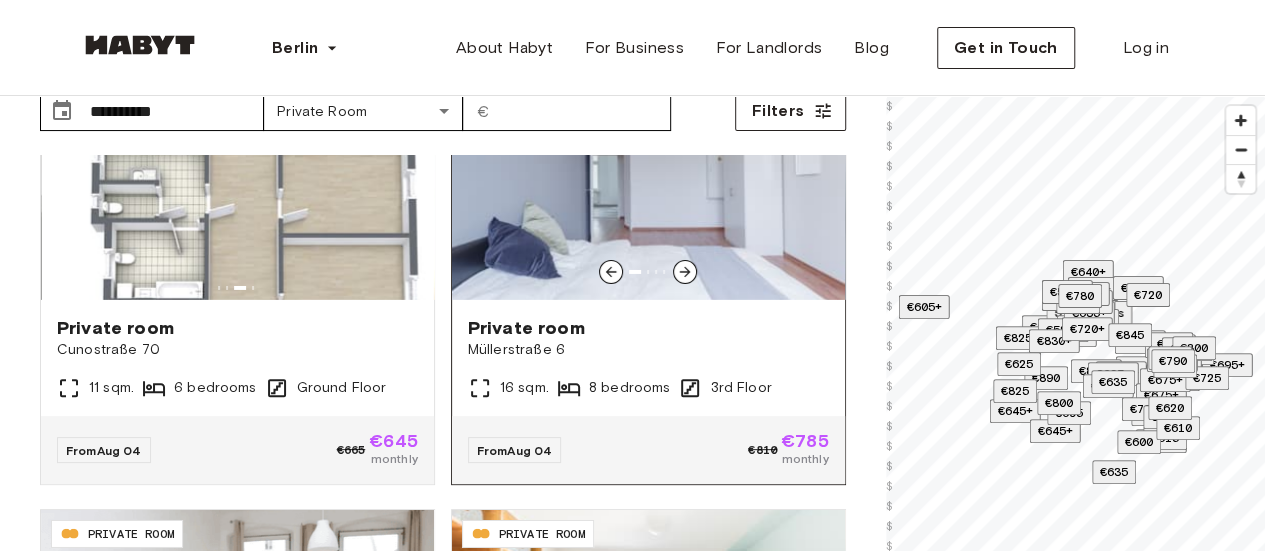 scroll, scrollTop: 80, scrollLeft: 0, axis: vertical 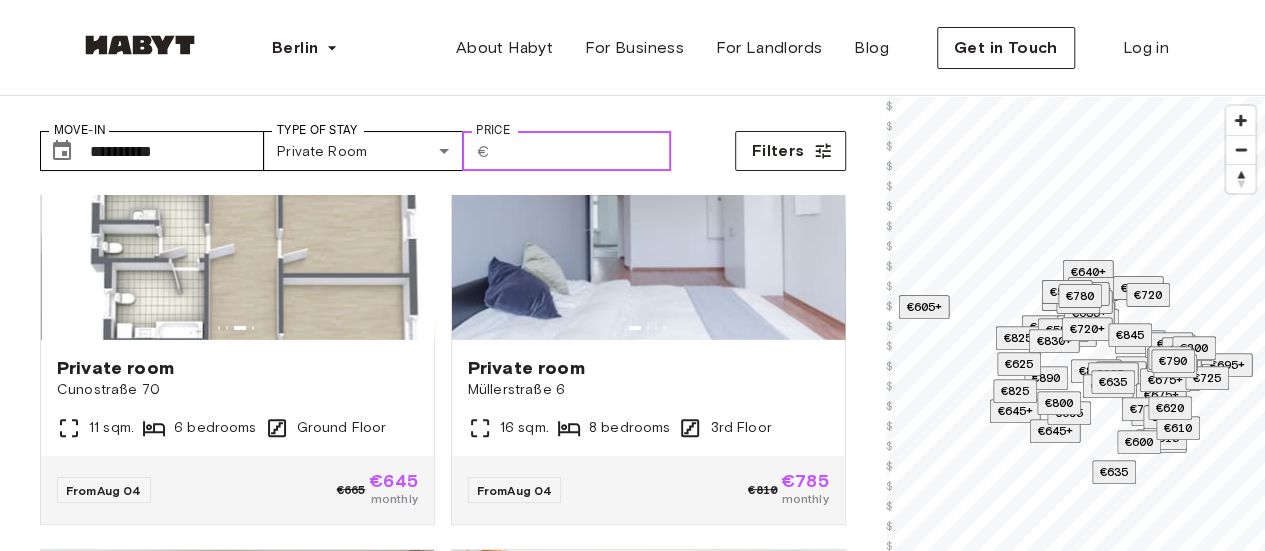 click on "Price" at bounding box center (584, 151) 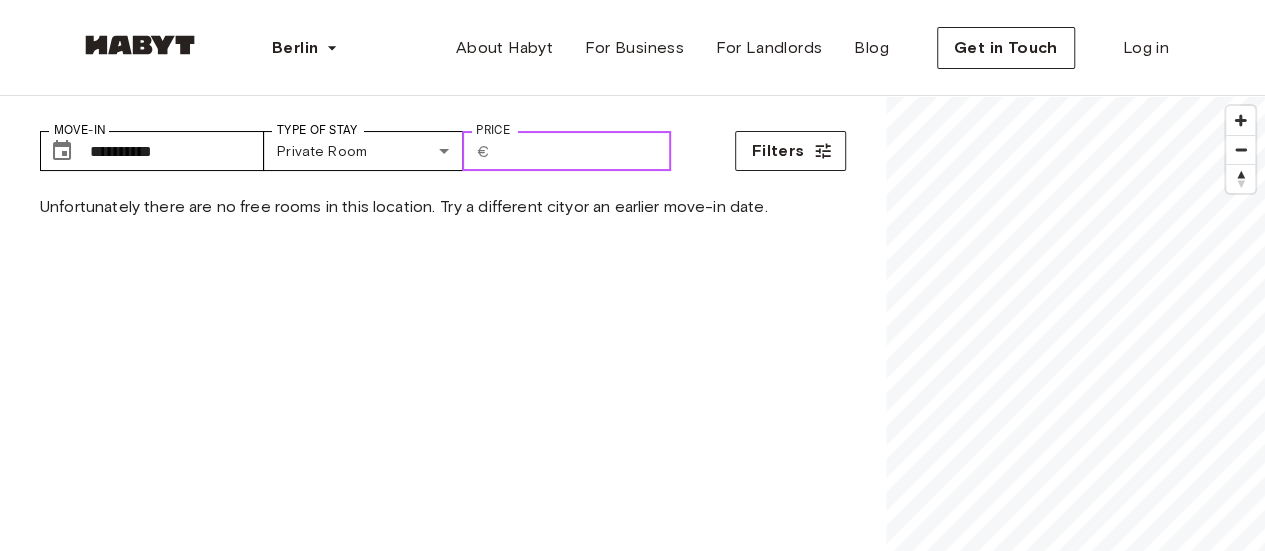 scroll, scrollTop: 0, scrollLeft: 0, axis: both 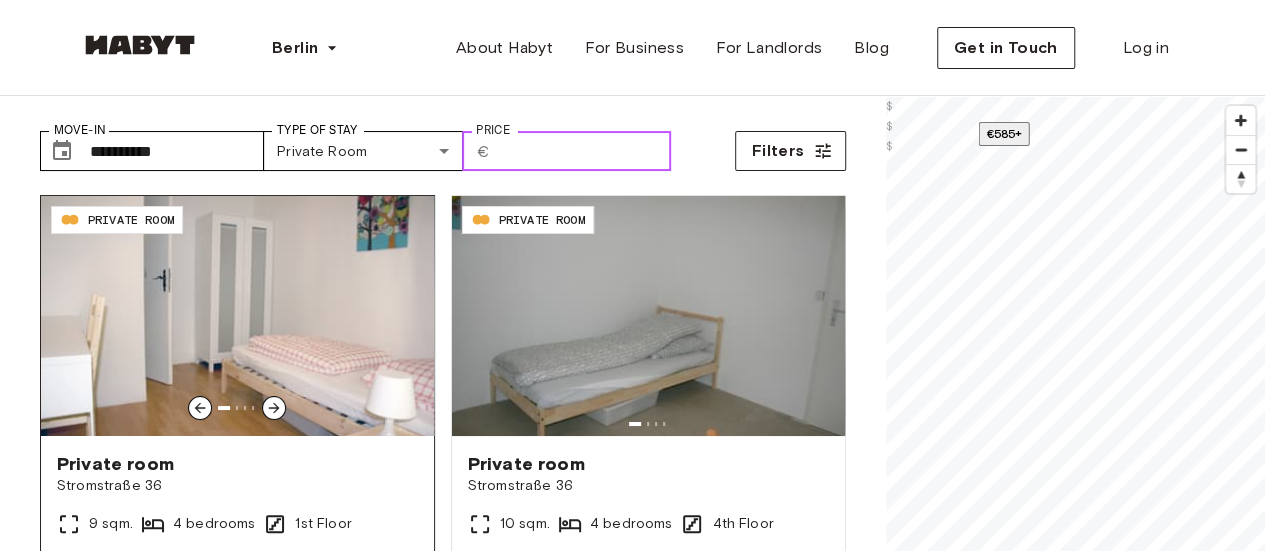 type on "***" 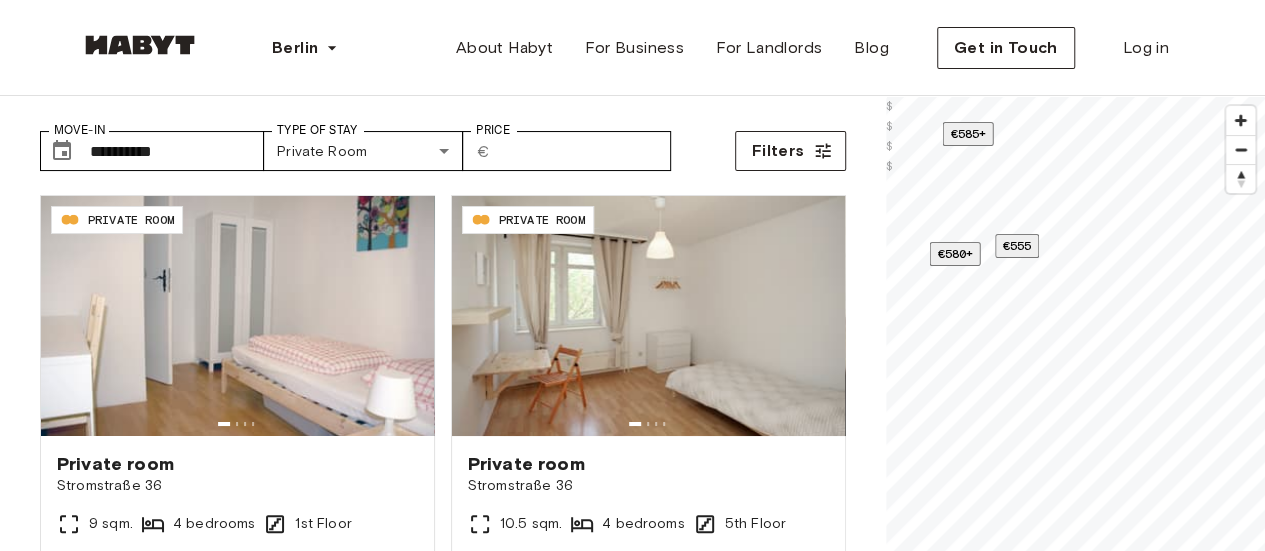 click on "Private rooms and apartments for rent in [CITY] Move-In ​ [MASKED_INFO] Move-In Type of Stay Private Room [MASKED_INFO] Type of Stay Price ​ € [MASKED_INFO] Price Filters [PROPERTY_ID] PRIVATE ROOM Private room [STREET] [NUMBER] [SQM] sqm. [BEDROOM_COUNT] bedrooms 1st Floor From [DATE] €[PRICE] €[PRICE] monthly [PROPERTY_ID] PRIVATE ROOM Private room [STREET] [NUMBER] [SQM] sqm. [BEDROOM_COUNT] bedrooms 4th Floor From [DATE] €[PRICE] €[PRICE] monthly [PROPERTY_ID] PRIVATE ROOM Private room [STREET] [NUMBER] [SQM] sqm. [BEDROOM_COUNT] bedrooms 4th Floor From [DATE] €[PRICE] €[PRICE] monthly [PROPERTY_ID] PRIVATE ROOM Private room [STREET] [NUMBER] [SQM] sqm. [BEDROOM_COUNT] bedrooms 1st Floor From [DATE] €[PRICE] €[PRICE] monthly [PROPERTY_ID] PRIVATE ROOM Private room [STREET] [NUMBER] [SQM] sqm. [BEDROOM_COUNT] bedrooms 4th Floor From [DATE] €[PRICE] €[PRICE] monthly [PROPERTY_ID] PRIVATE ROOM Private room [STREET] [NUMBER] [SQM] sqm. [BEDROOM_COUNT] bedrooms 5th Floor From [DATE] €[PRICE] €[PRICE] monthly [PROPERTY_ID] PRIVATE ROOM Private room [STREET] [NUMBER] [SQM] sqm. [BEDROOM_COUNT] bedrooms 5th Floor From [DATE] €[PRICE] €[PRICE] monthly From" at bounding box center [443, 381] 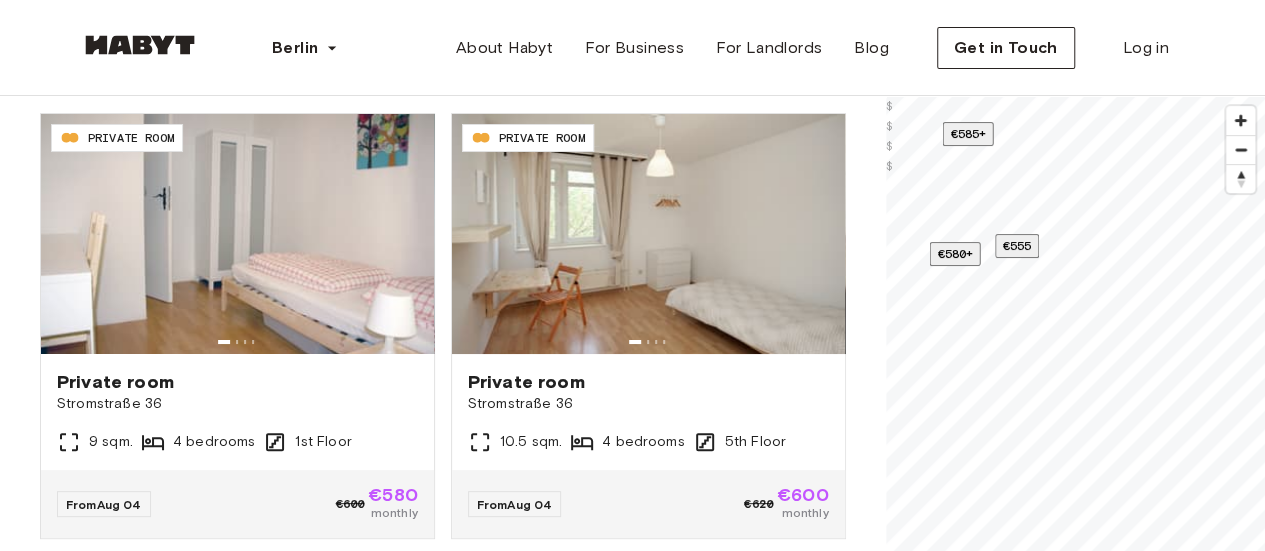 scroll, scrollTop: 160, scrollLeft: 0, axis: vertical 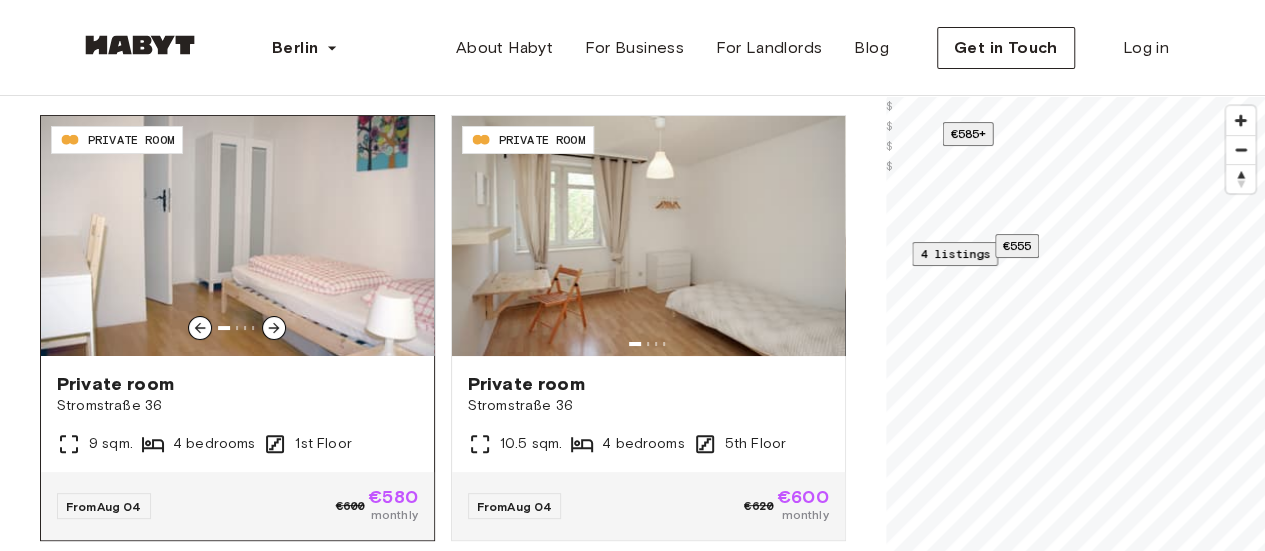 click 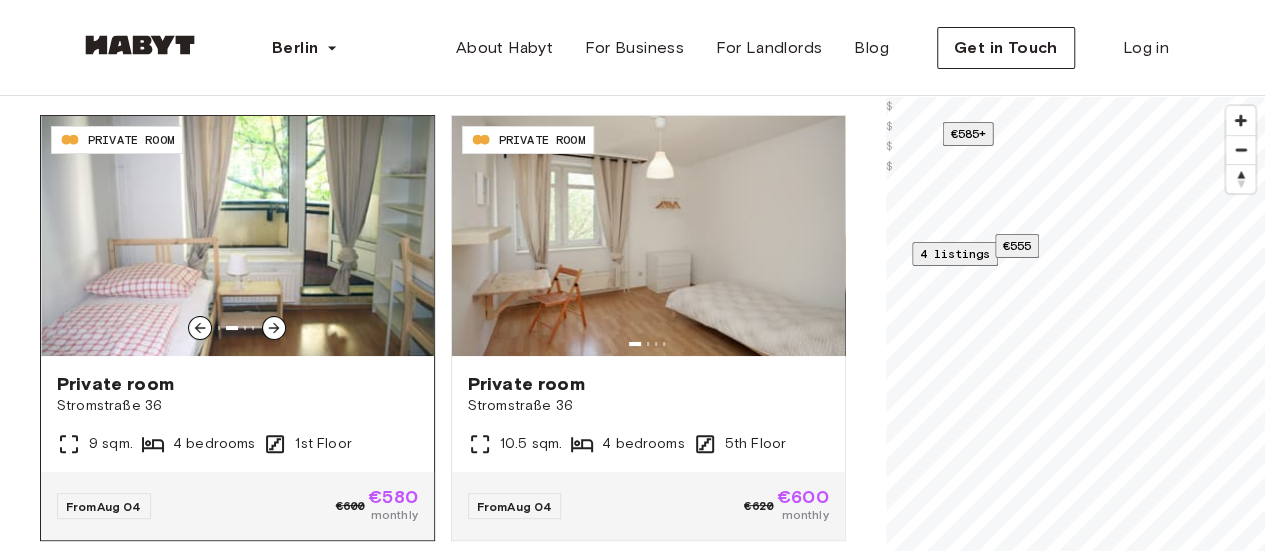 click 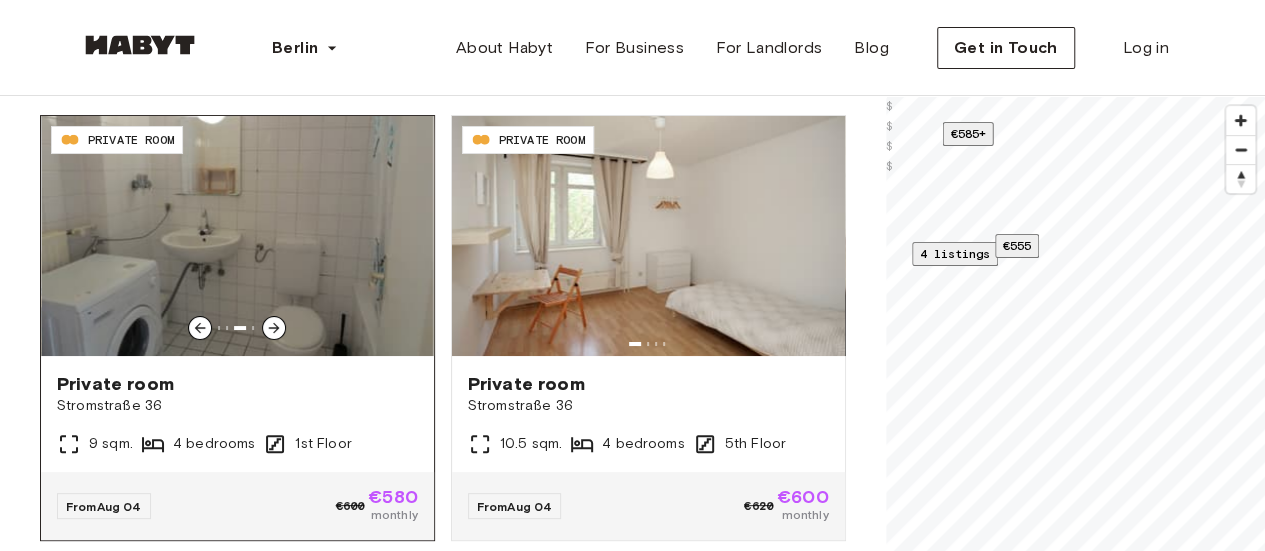 click 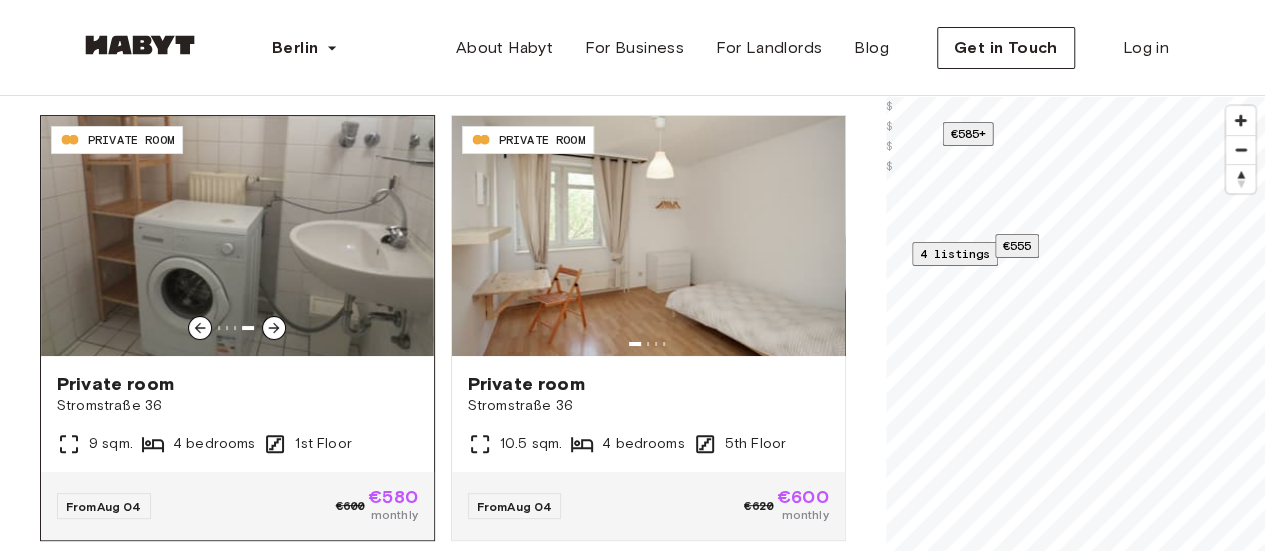 click 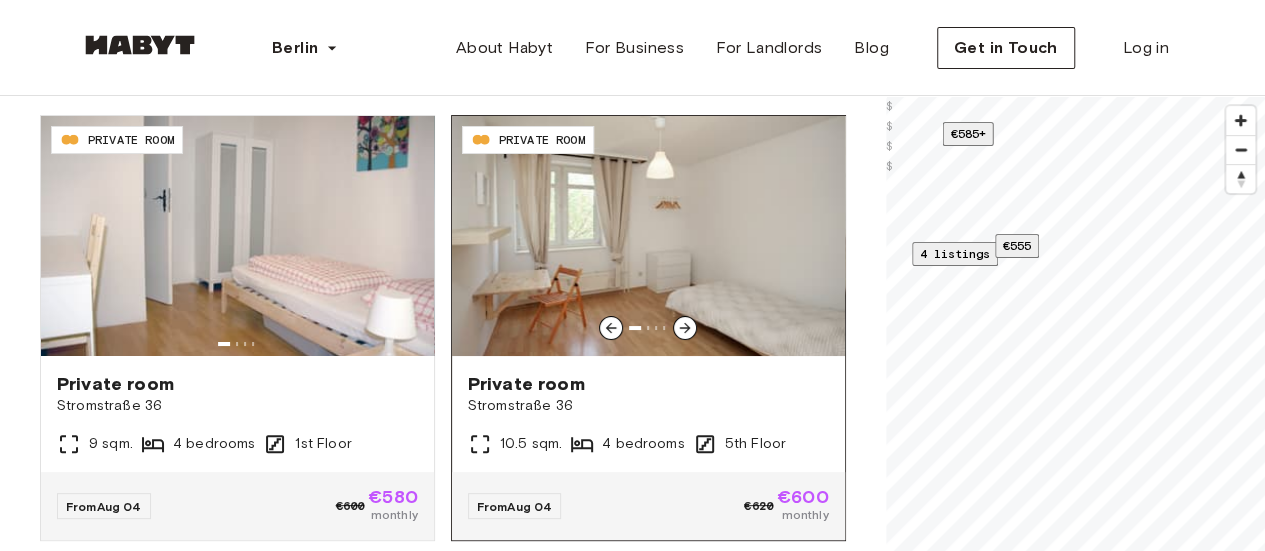 click 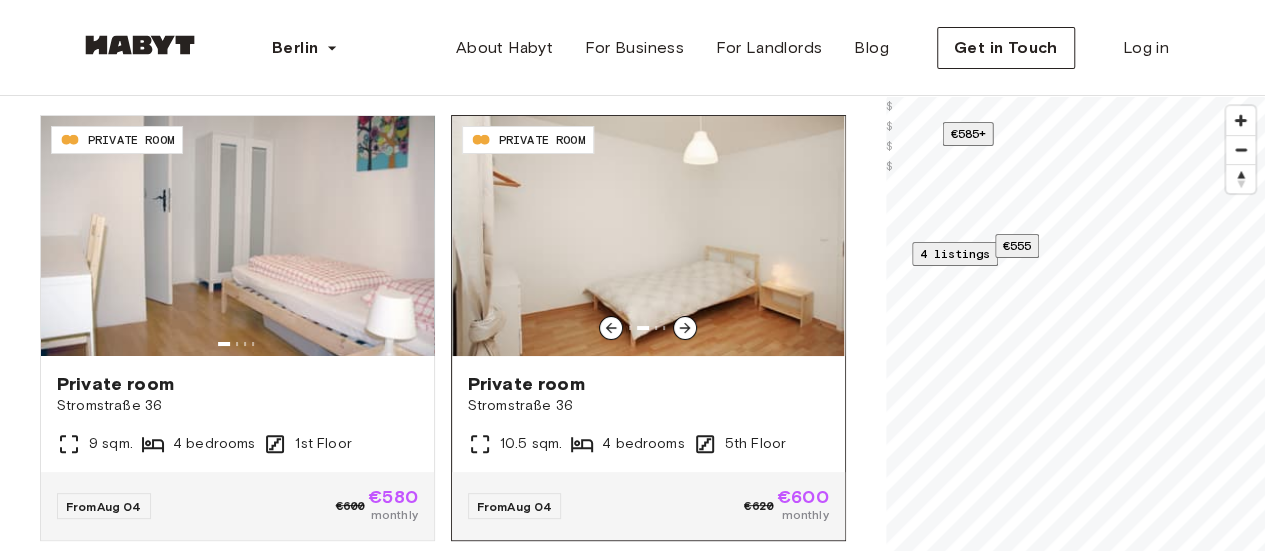 click 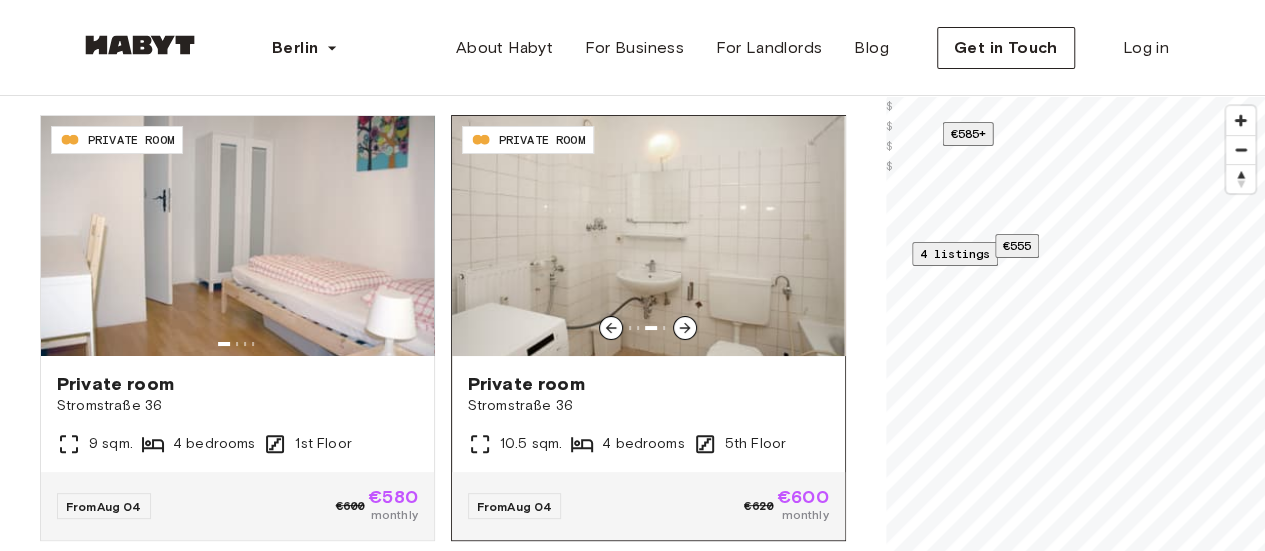 click 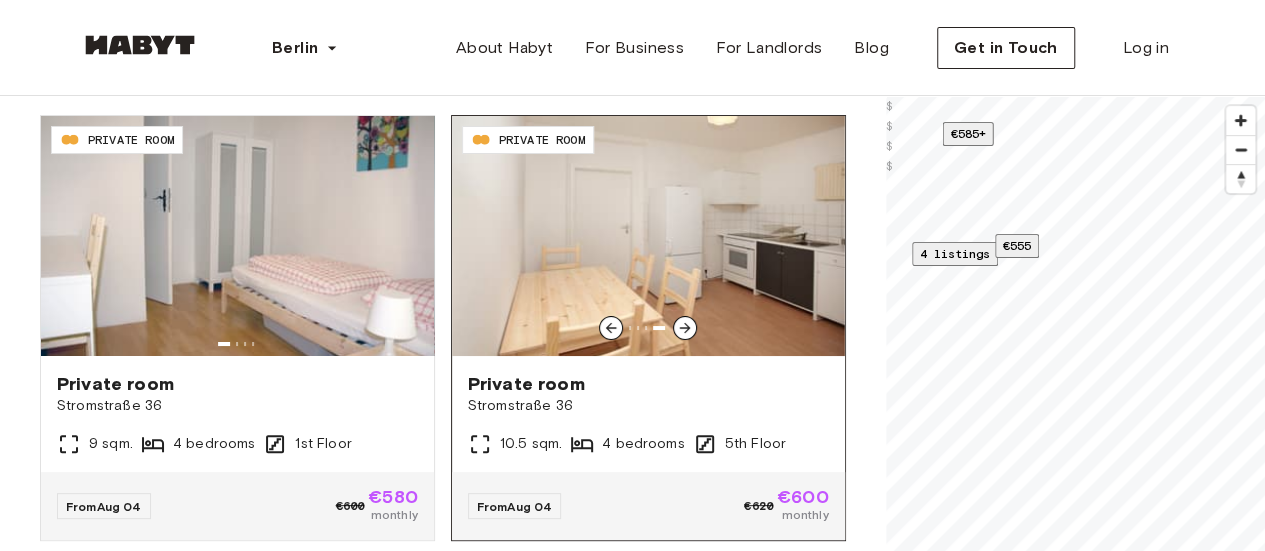 click 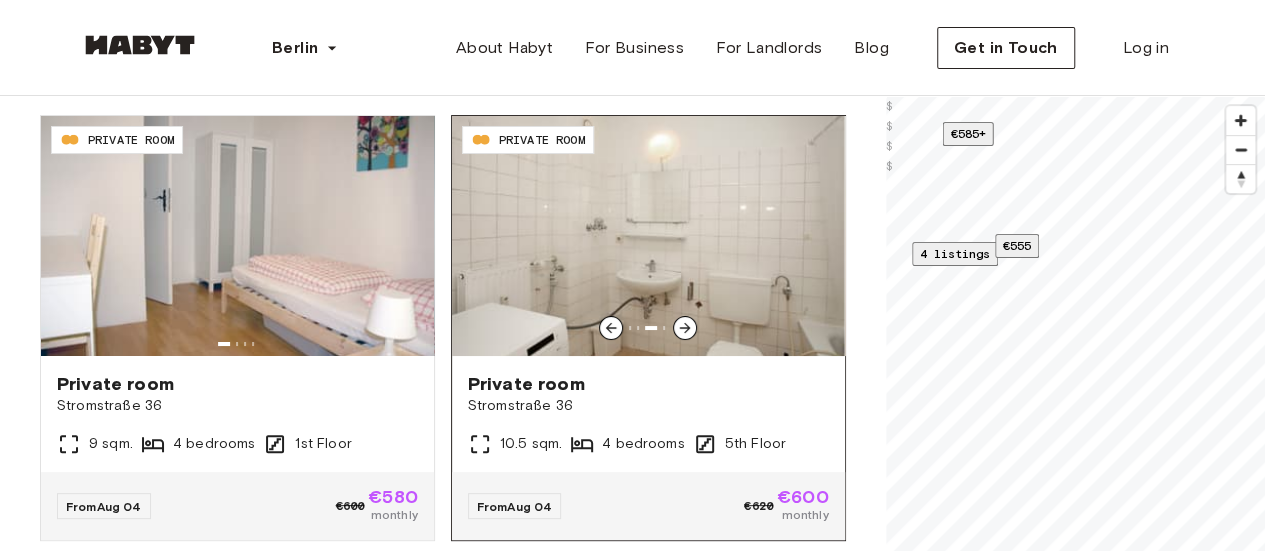 click 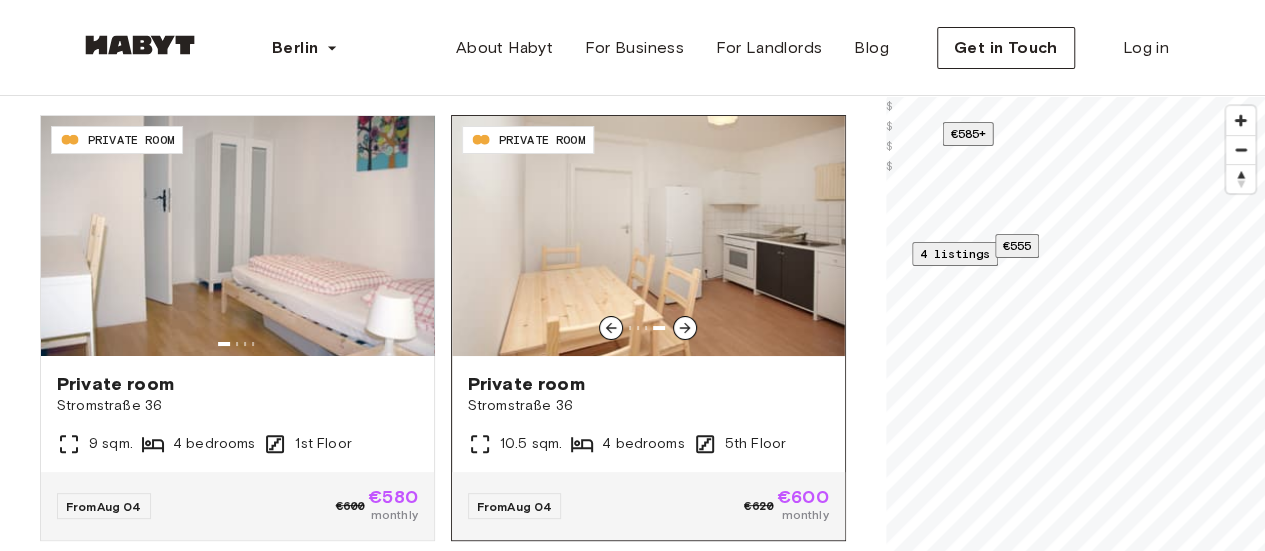 click 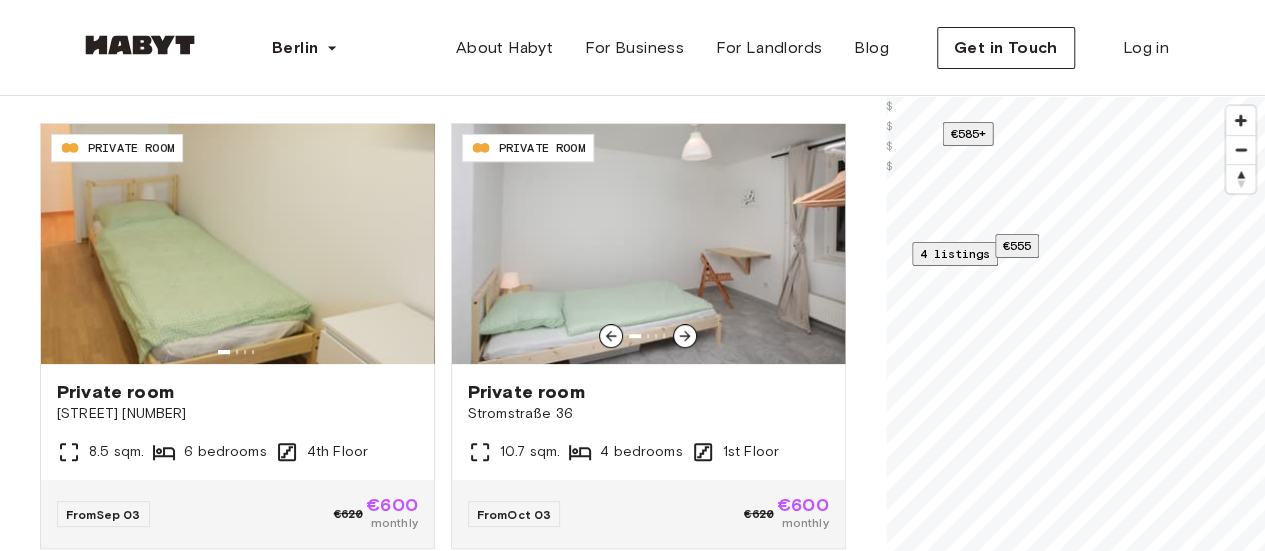 scroll, scrollTop: 440, scrollLeft: 0, axis: vertical 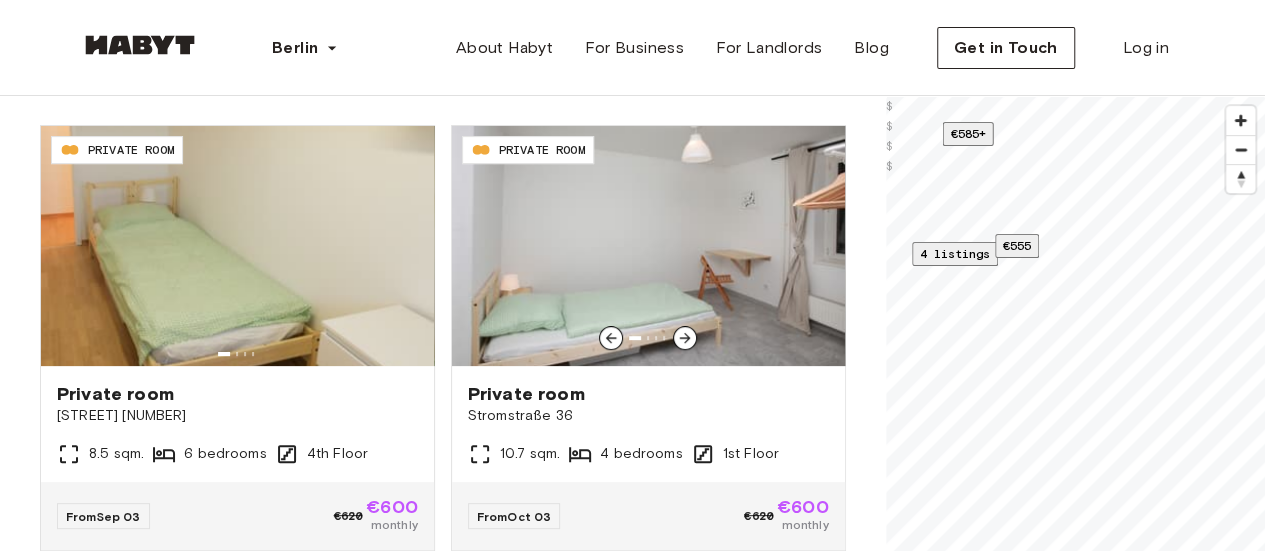 click at bounding box center [648, 246] 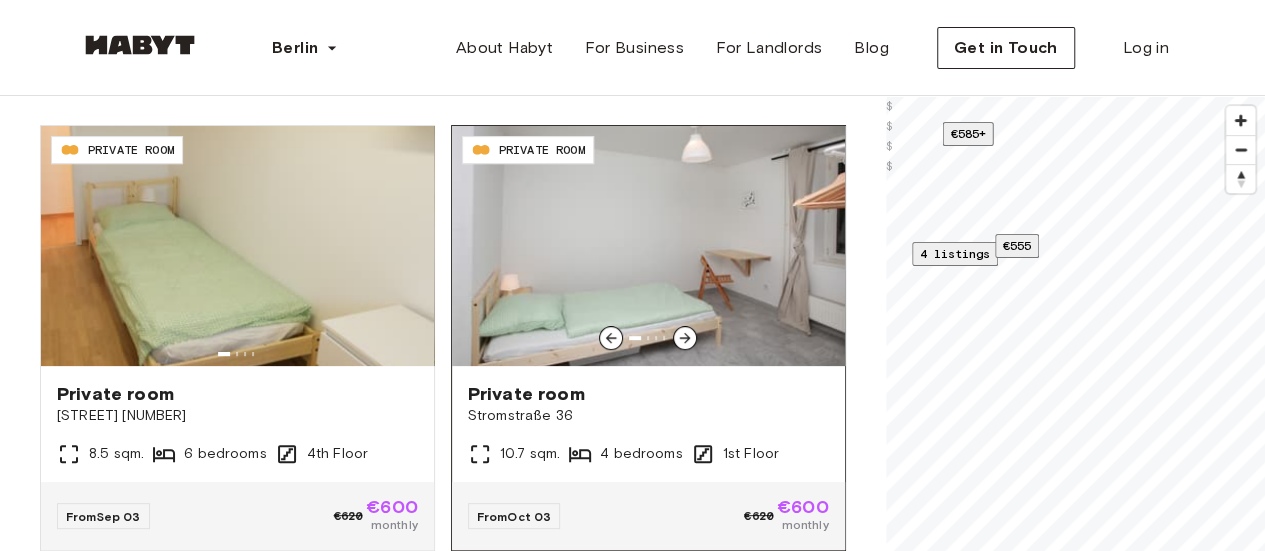 click 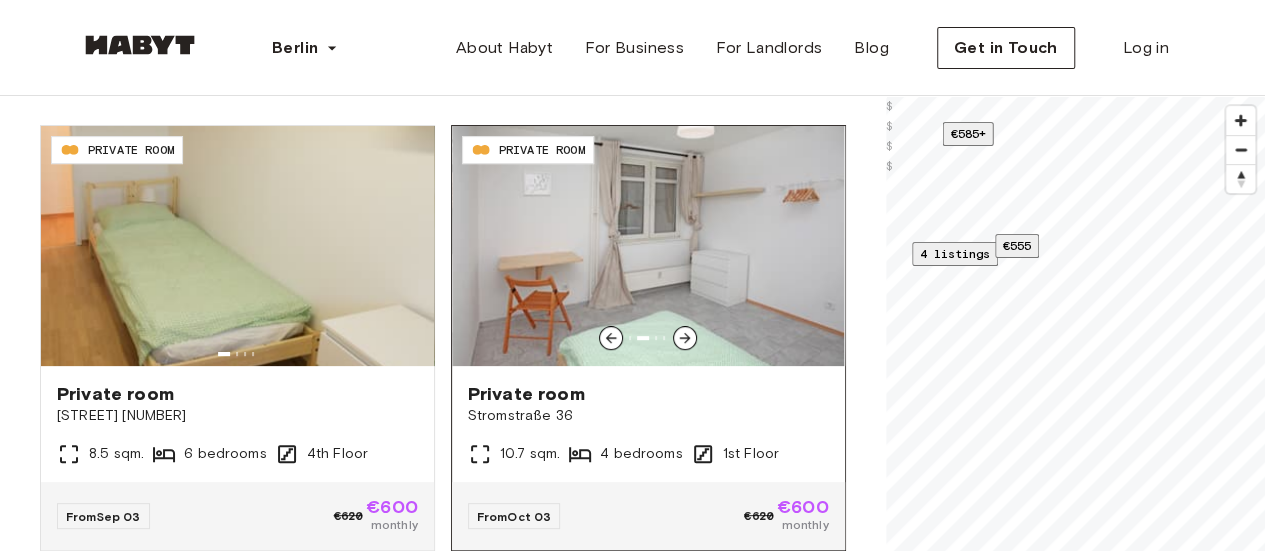 click 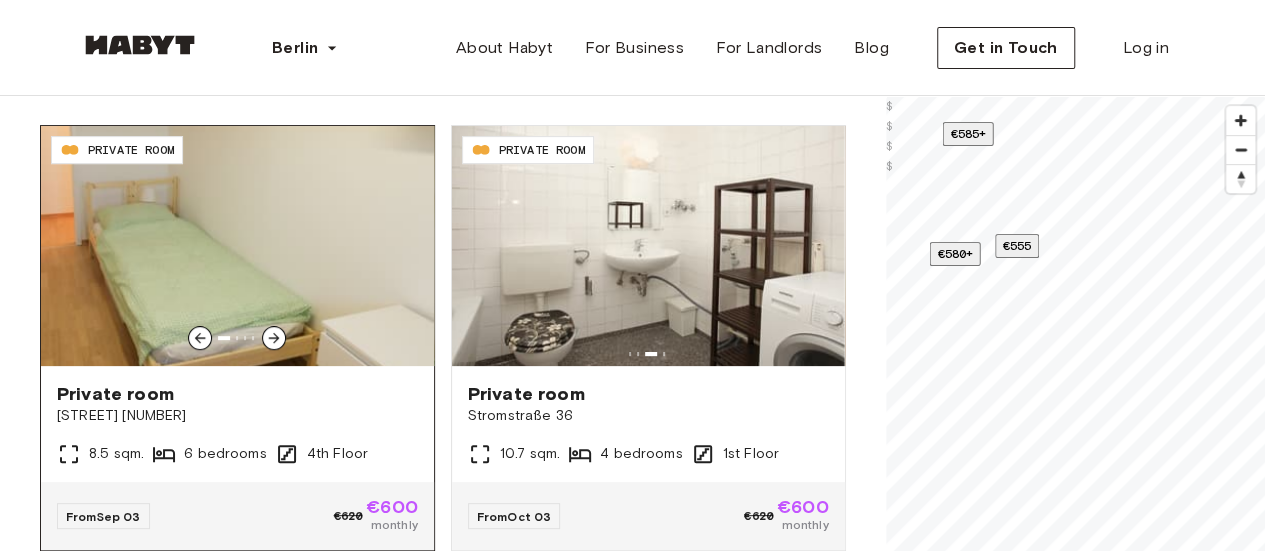 click 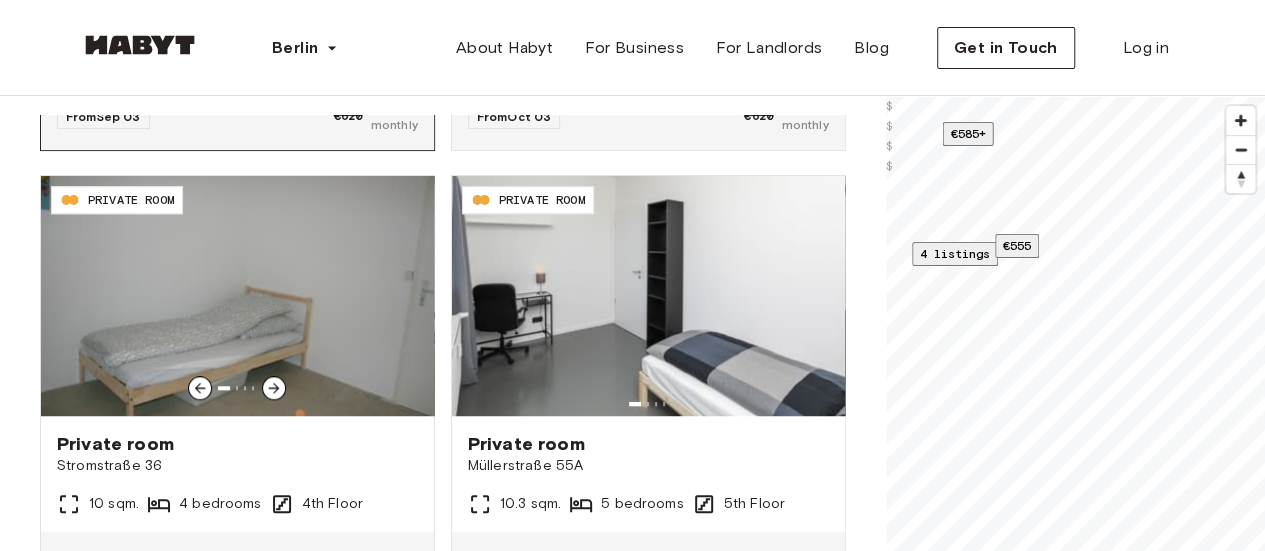scroll, scrollTop: 880, scrollLeft: 0, axis: vertical 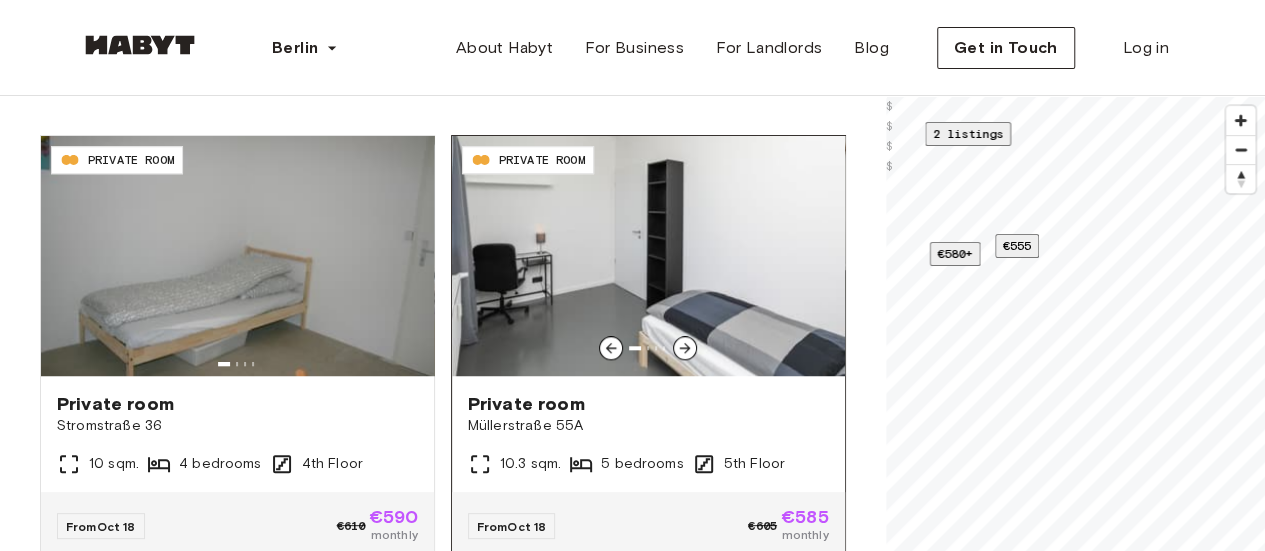 click 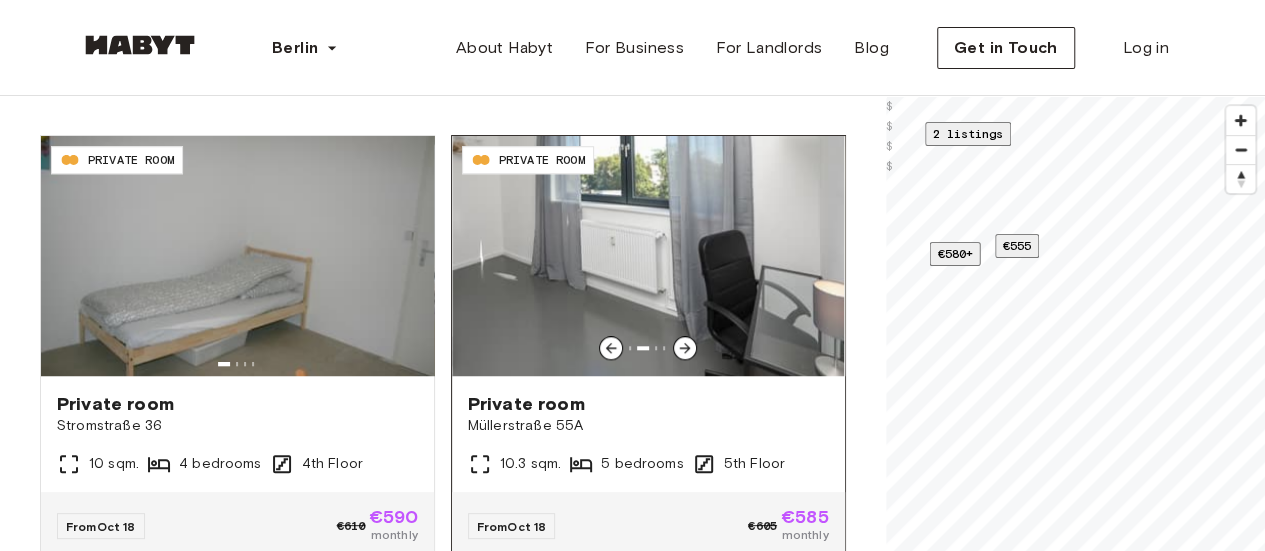 click 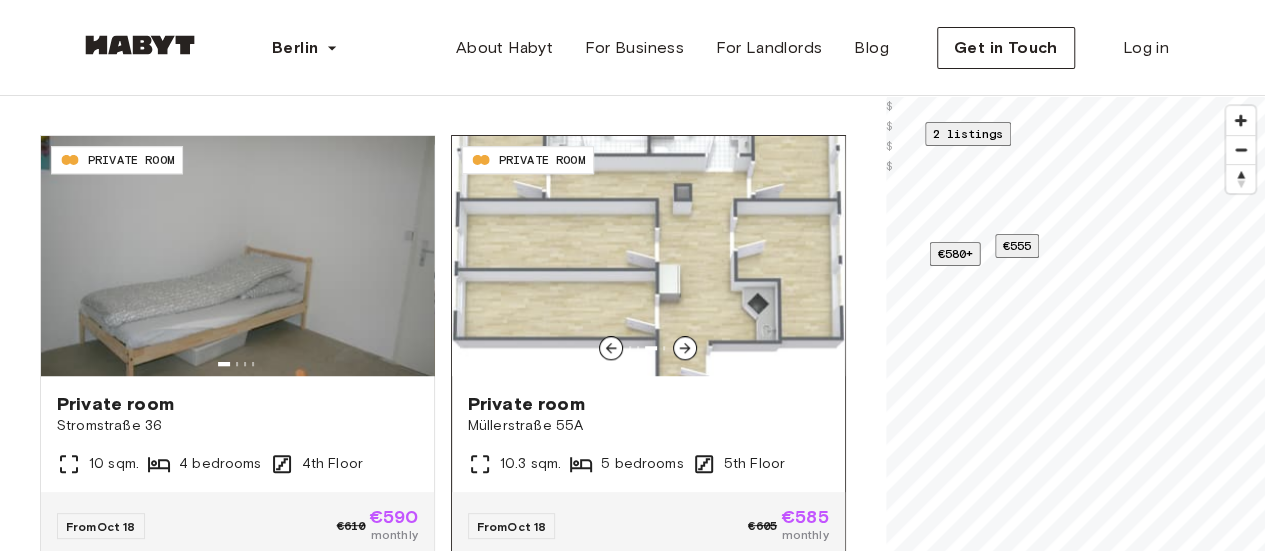 click 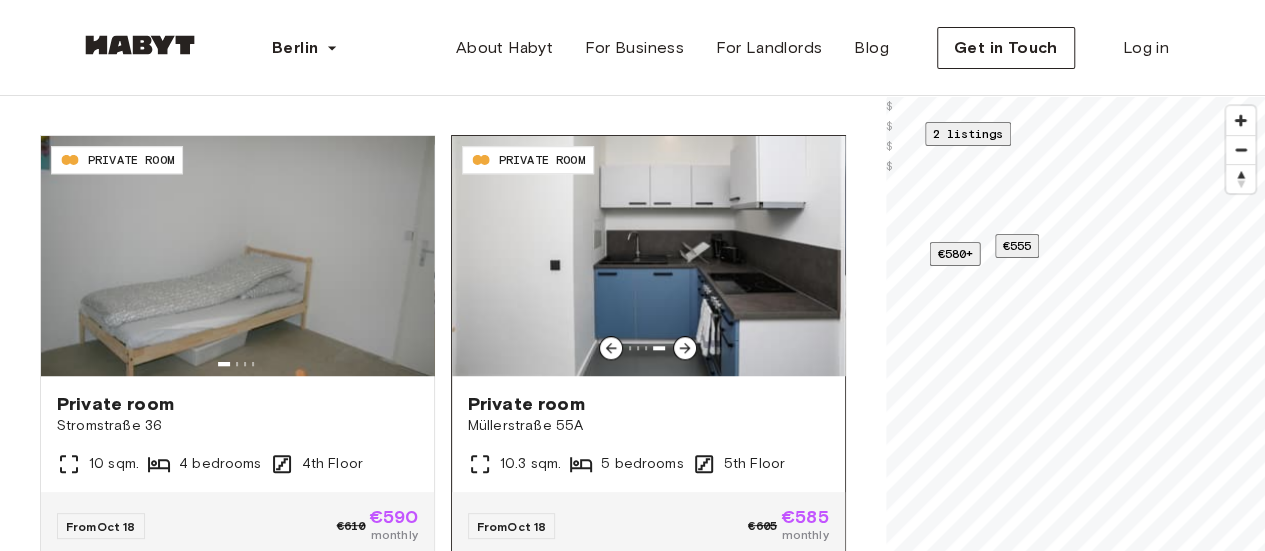 click 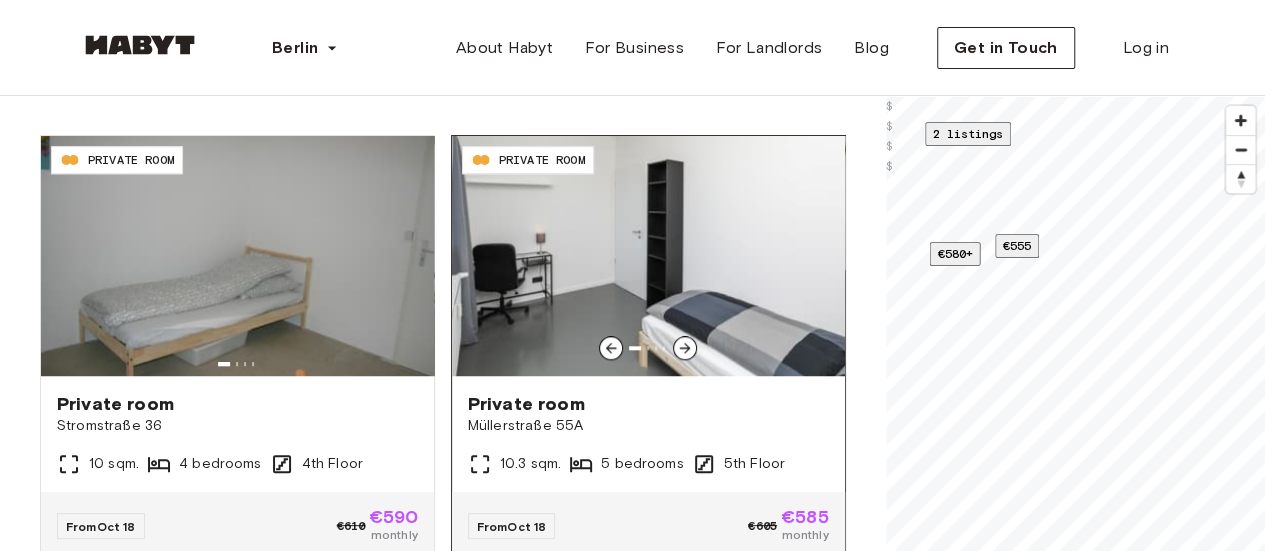 click 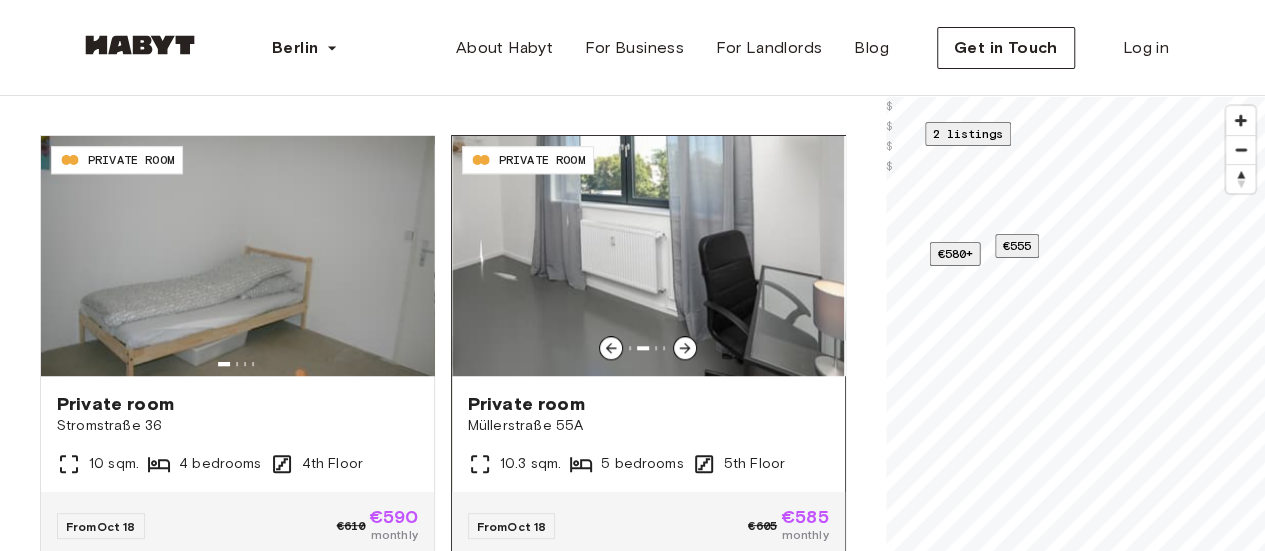 click at bounding box center [648, 256] 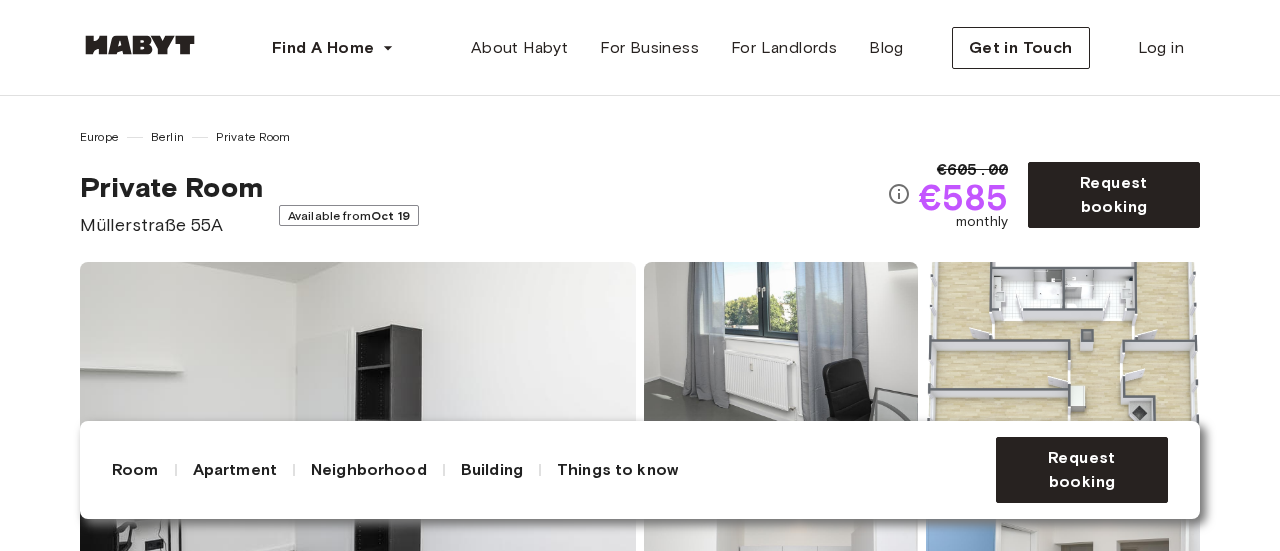 scroll, scrollTop: 0, scrollLeft: 0, axis: both 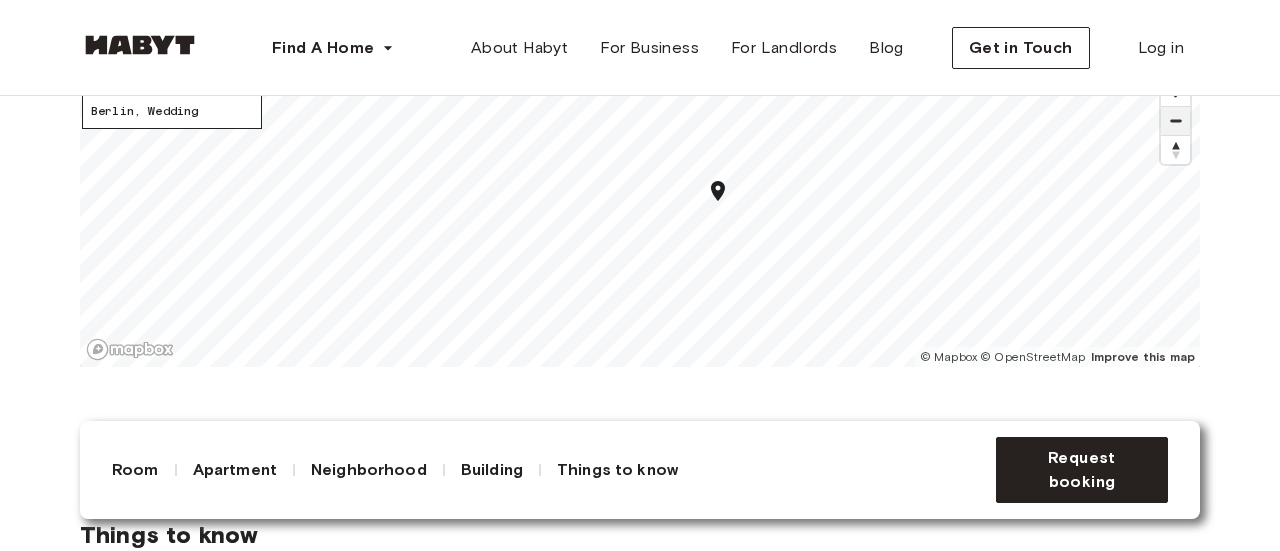 click at bounding box center [1175, 121] 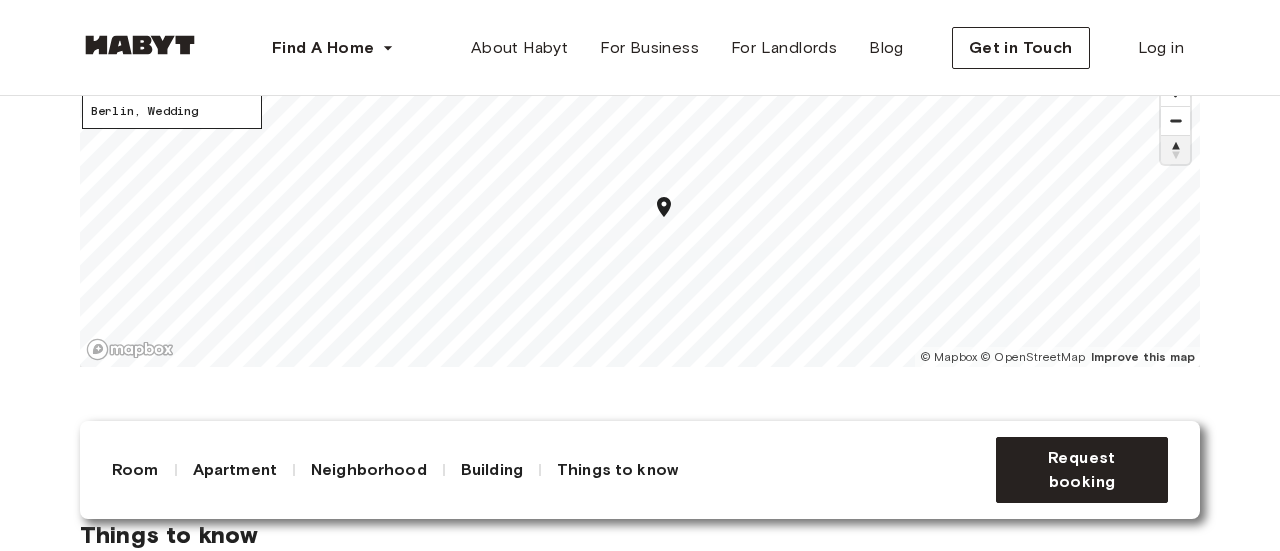 click at bounding box center (1175, 150) 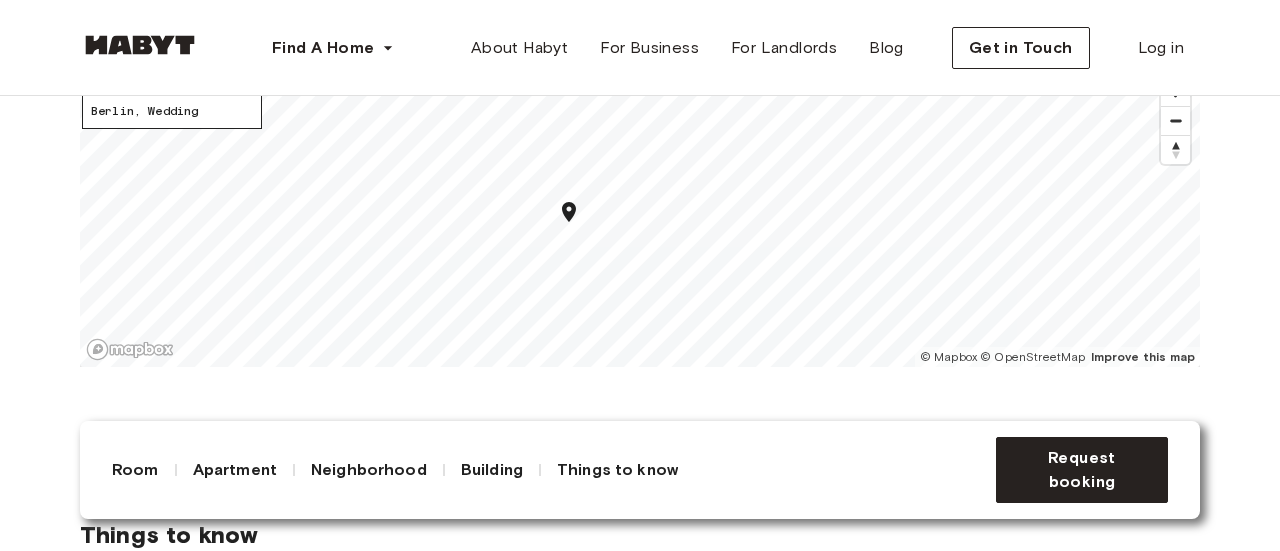 type 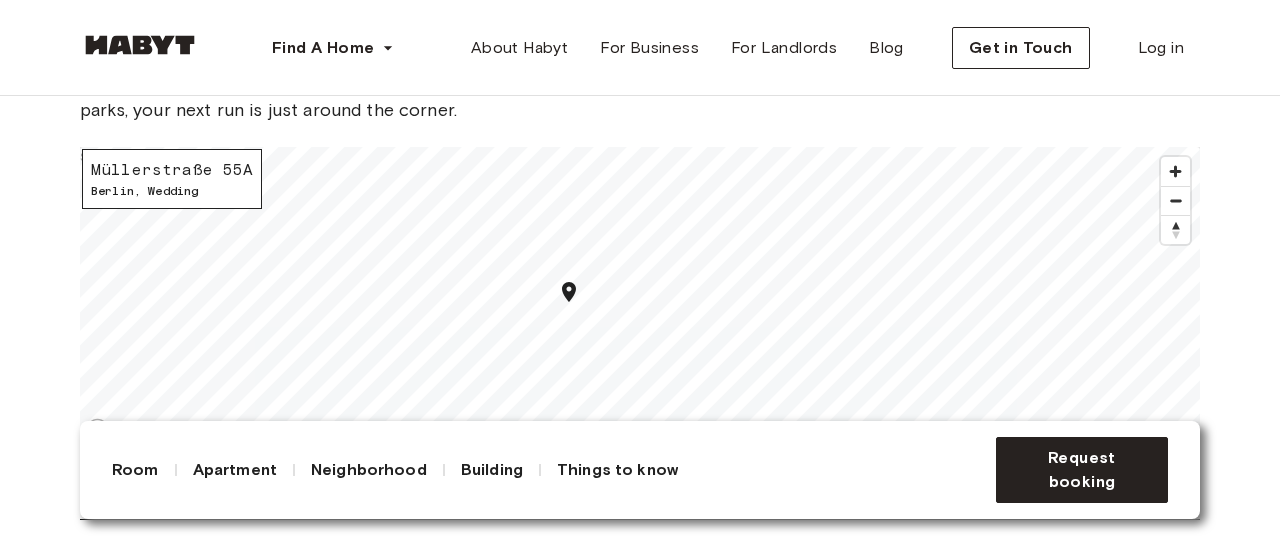scroll, scrollTop: 2000, scrollLeft: 0, axis: vertical 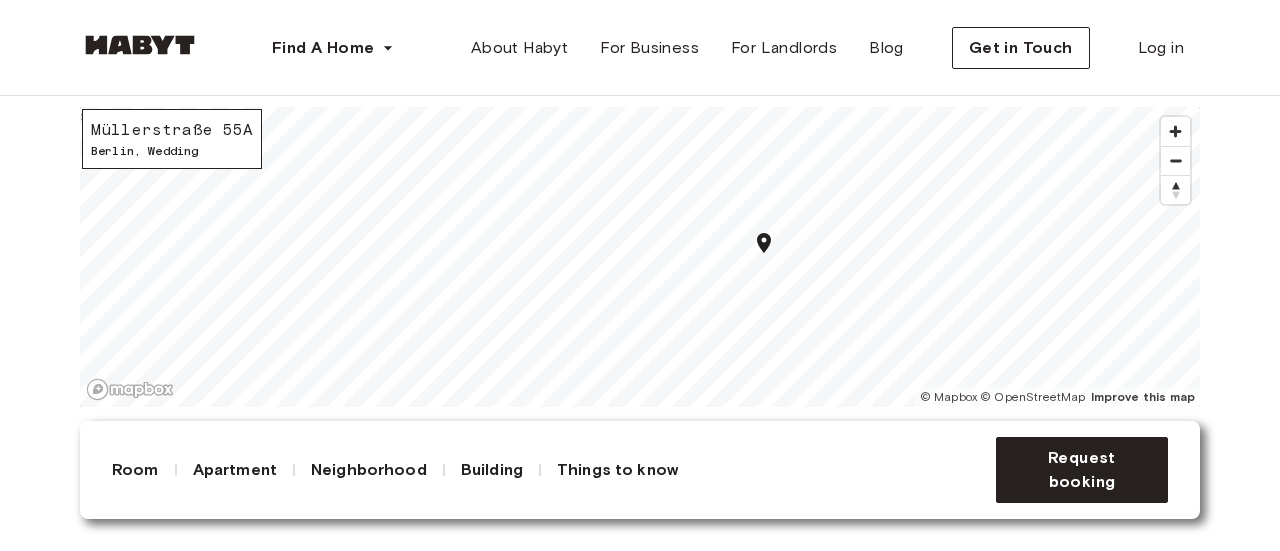 click on "About the neighborhood Open in Google Maps Beaming with true Berlin character, it is home to some of the city's most diverse communities, and vibrant artist collectives. Filled with hidden restaurant gems and bars there’s always something new to discover. And if you’re feeling sporty: perfectly located between two parks, your next run is just around the corner. Müllerstraße 55A Berlin ,   Wedding © Mapbox   © OpenStreetMap   Improve this map $" at bounding box center (640, 209) 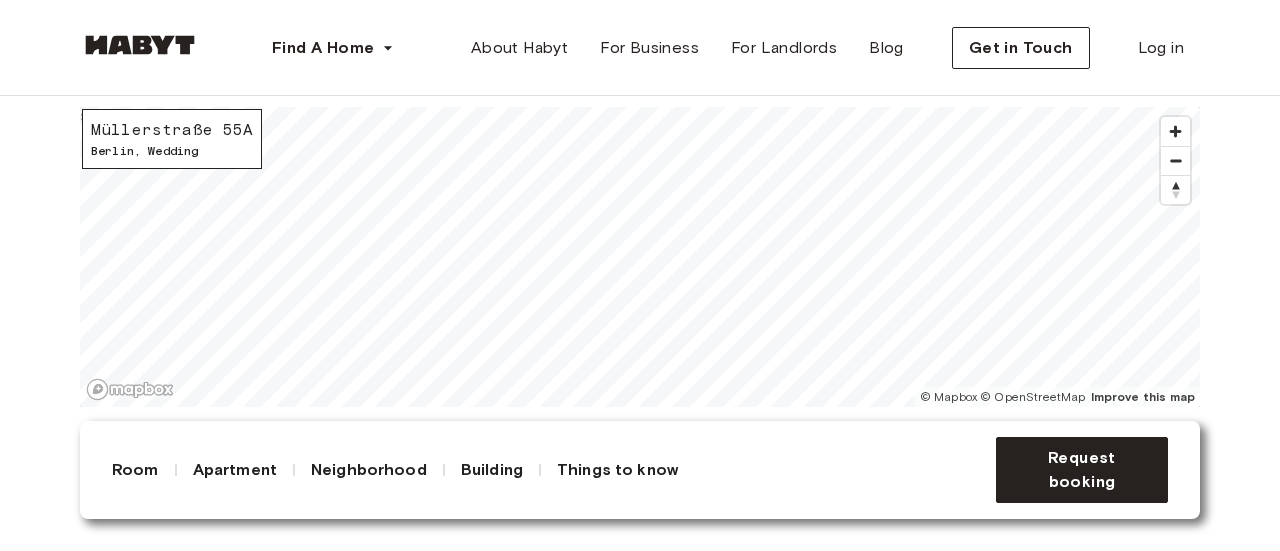 click on "About the neighborhood Open in Google Maps Beaming with true Berlin character, it is home to some of the city's most diverse communities, and vibrant artist collectives. Filled with hidden restaurant gems and bars there’s always something new to discover. And if you’re feeling sporty: perfectly located between two parks, your next run is just around the corner. Müllerstraße 55A Berlin ,   Wedding © Mapbox   © OpenStreetMap   Improve this map $" at bounding box center [640, 209] 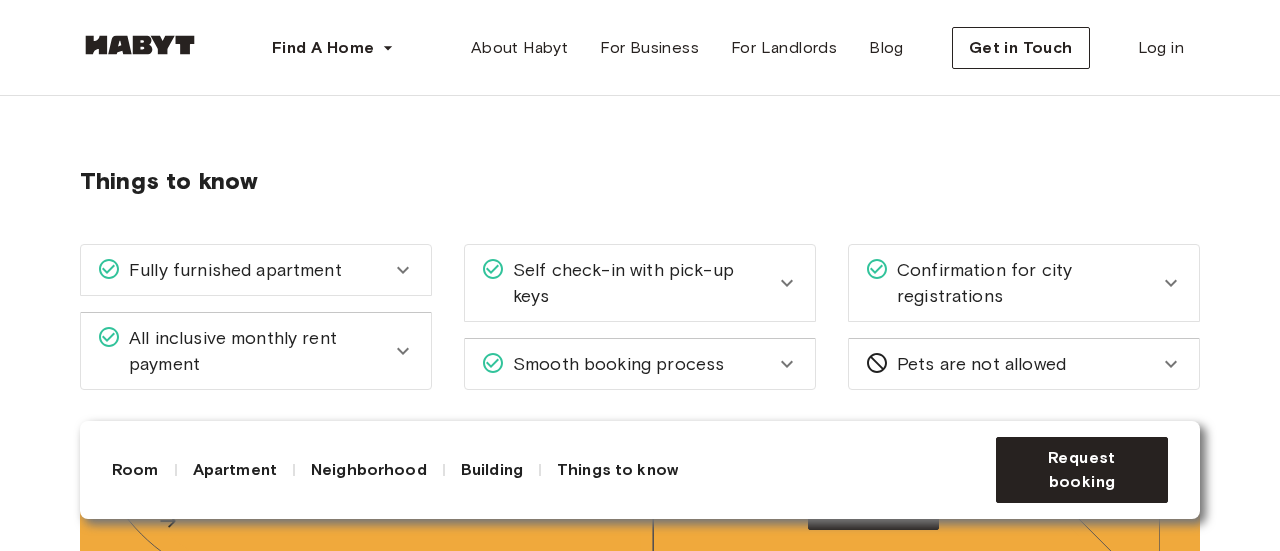 scroll, scrollTop: 2400, scrollLeft: 0, axis: vertical 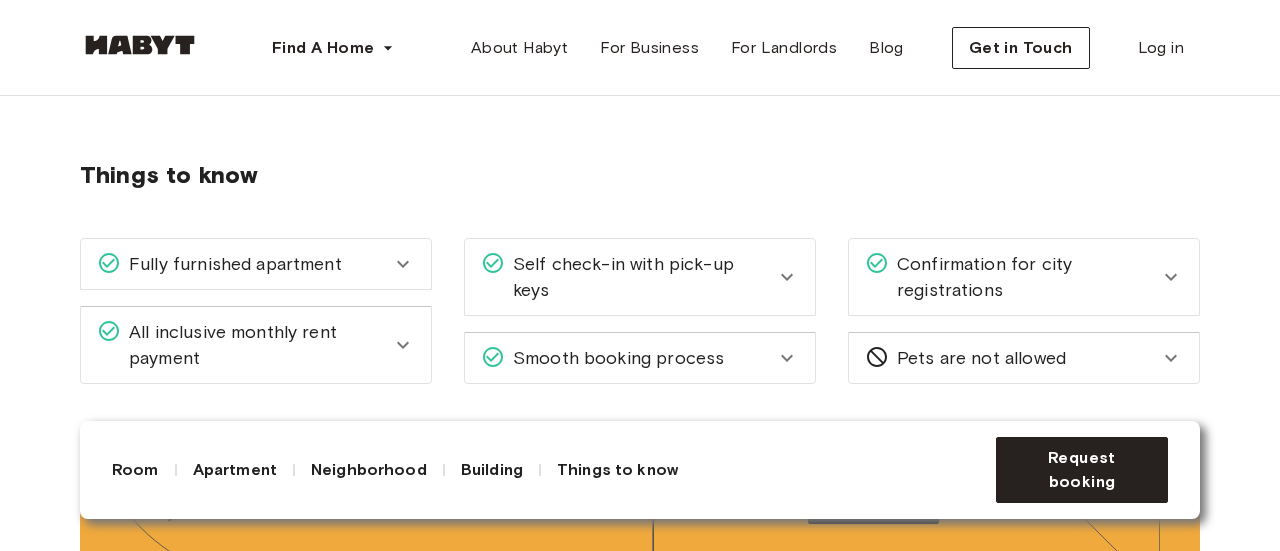 click 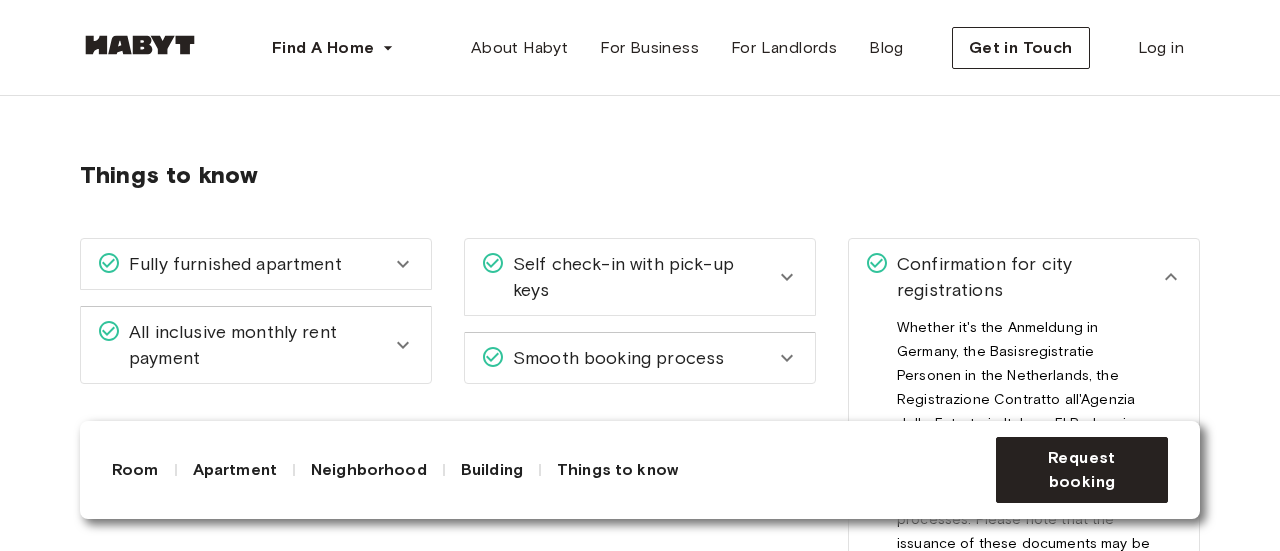 click 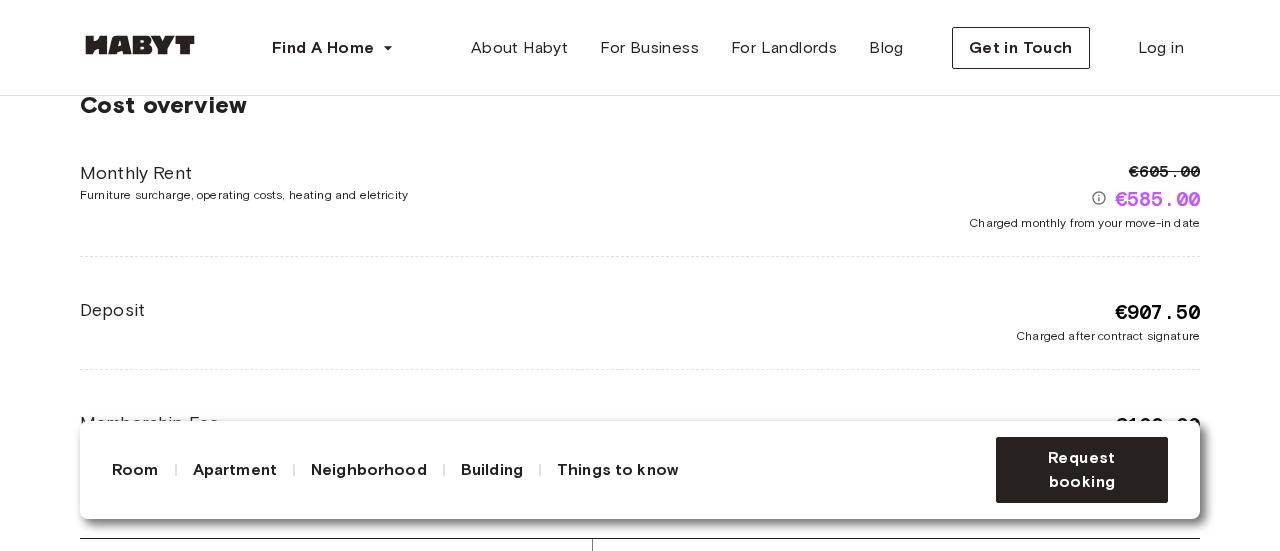 scroll, scrollTop: 3040, scrollLeft: 0, axis: vertical 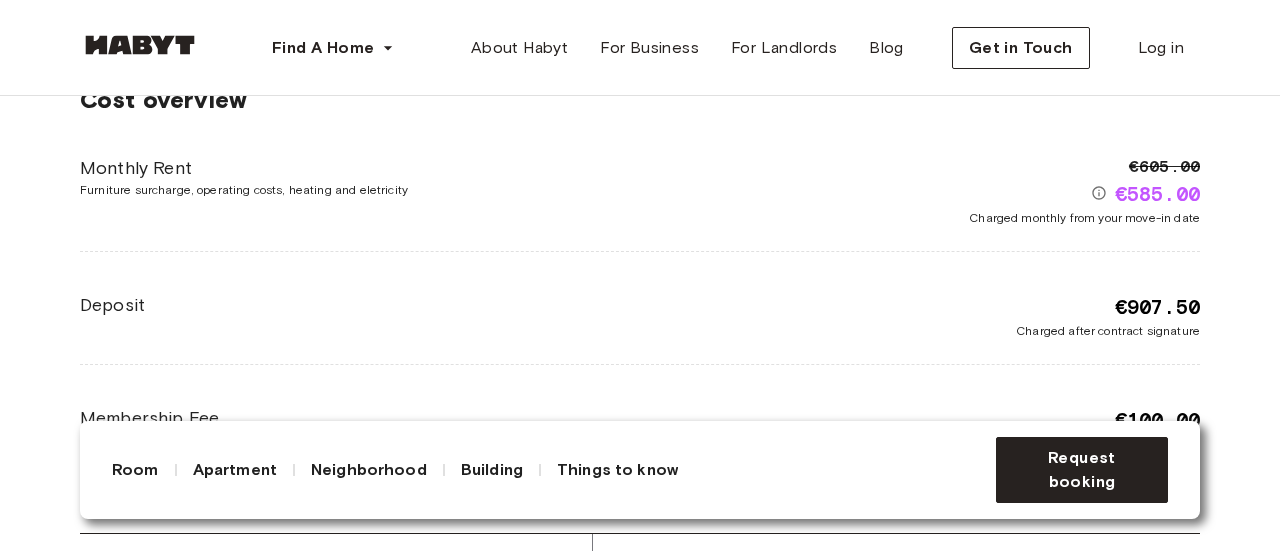 click on "€605.00 €585.00 Charged monthly from your move-in date" at bounding box center (920, 191) 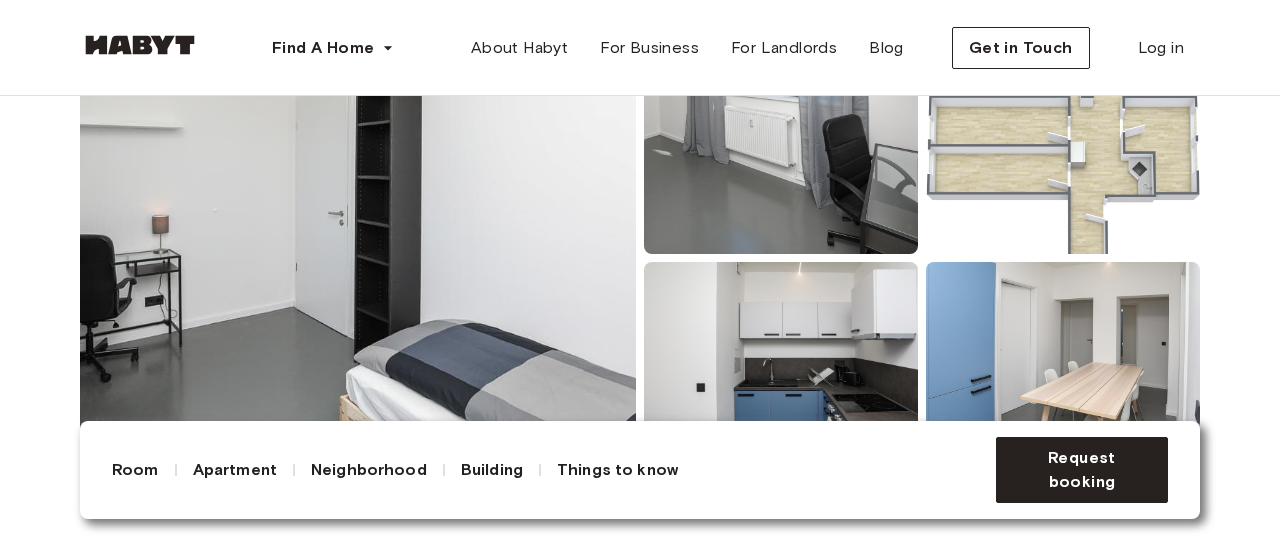 scroll, scrollTop: 242, scrollLeft: 0, axis: vertical 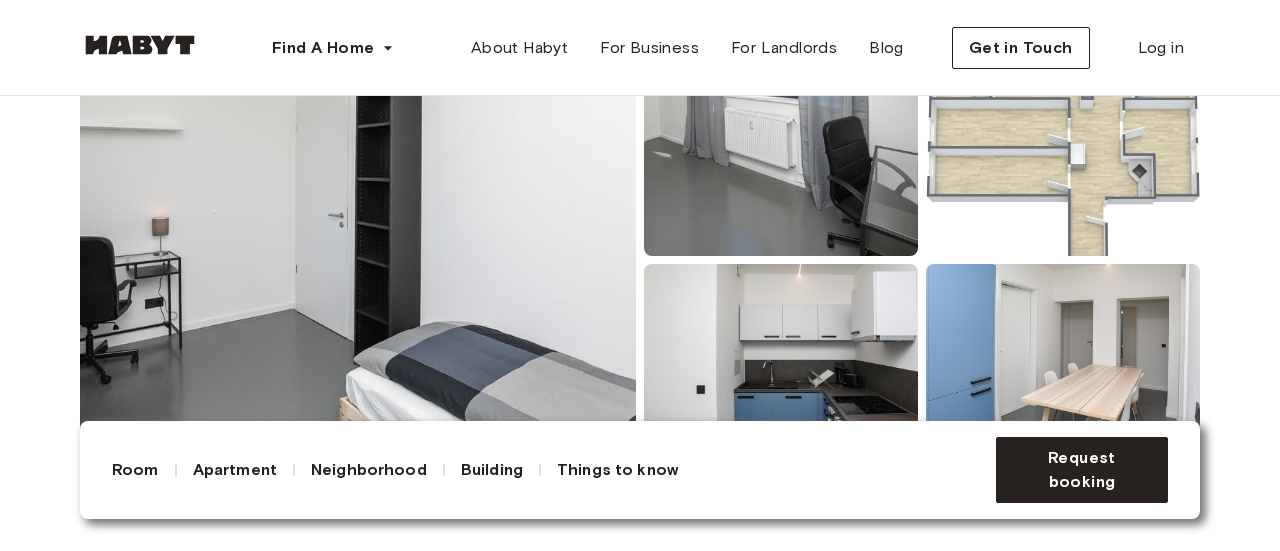 click at bounding box center [358, 260] 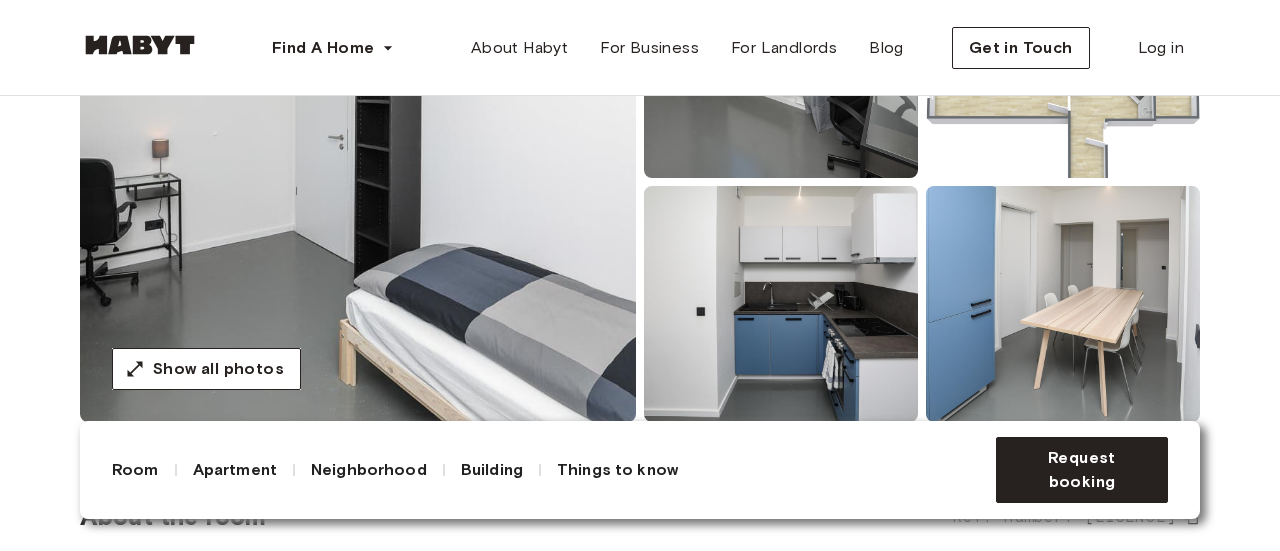 scroll, scrollTop: 322, scrollLeft: 0, axis: vertical 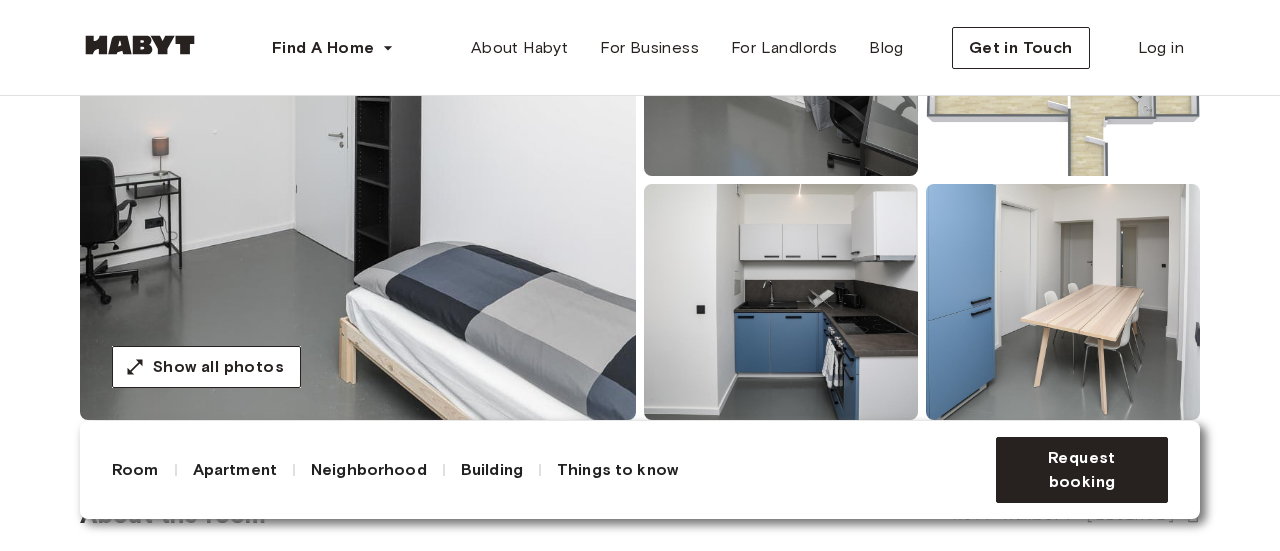 click on "Things to know" at bounding box center [617, 470] 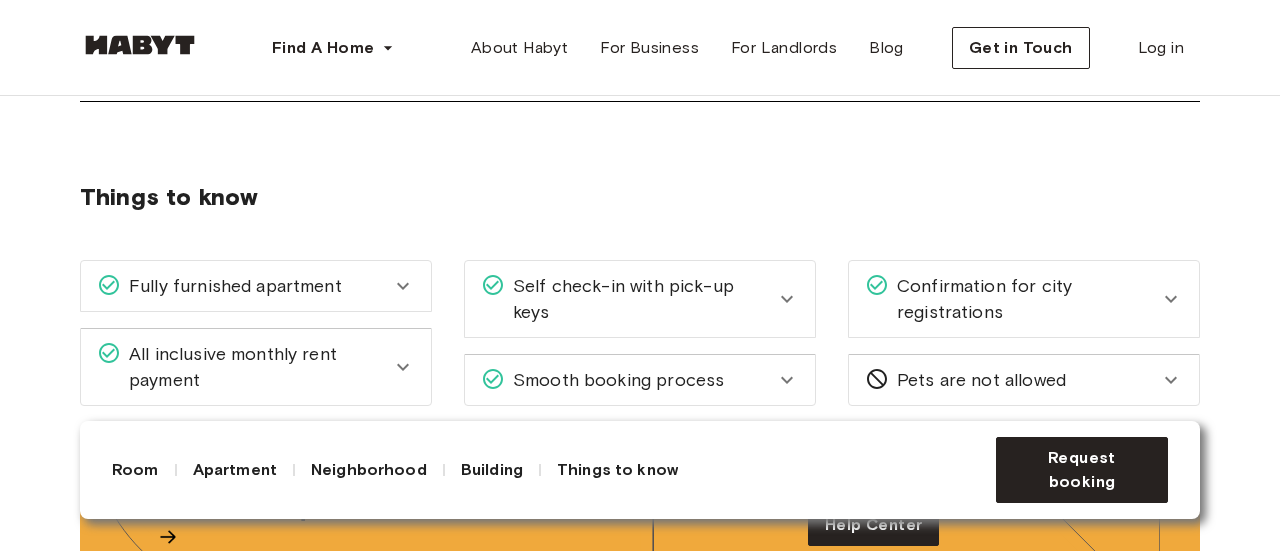 click on "All inclusive monthly rent payment" at bounding box center (256, 367) 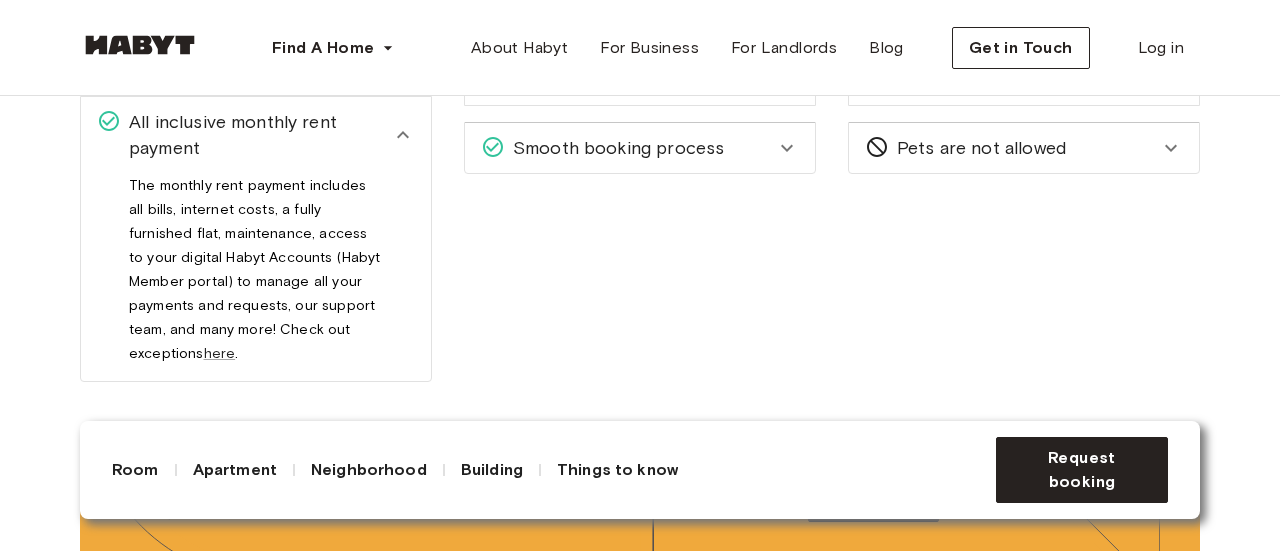 scroll, scrollTop: 2618, scrollLeft: 0, axis: vertical 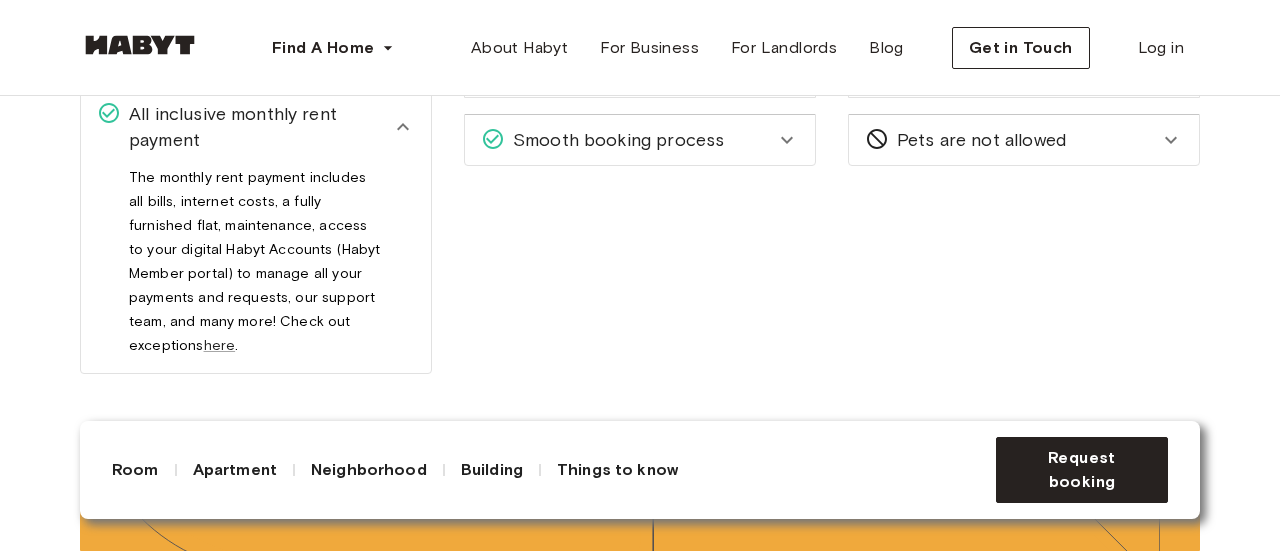 click on "The monthly rent payment includes all bills, internet costs, a fully furnished flat, maintenance, access to your digital Habyt Accounts (Habyt Member portal) to manage all your payments and requests, our support team, and many more! Check out exceptions  here ." at bounding box center [255, 269] 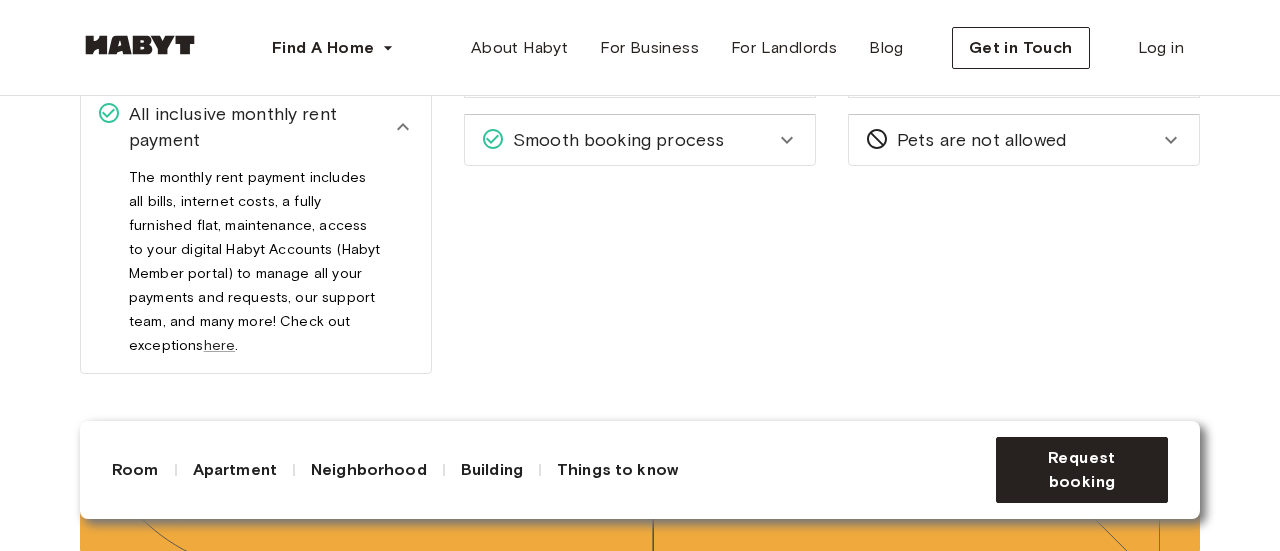 click on "All inclusive monthly rent payment" at bounding box center [256, 127] 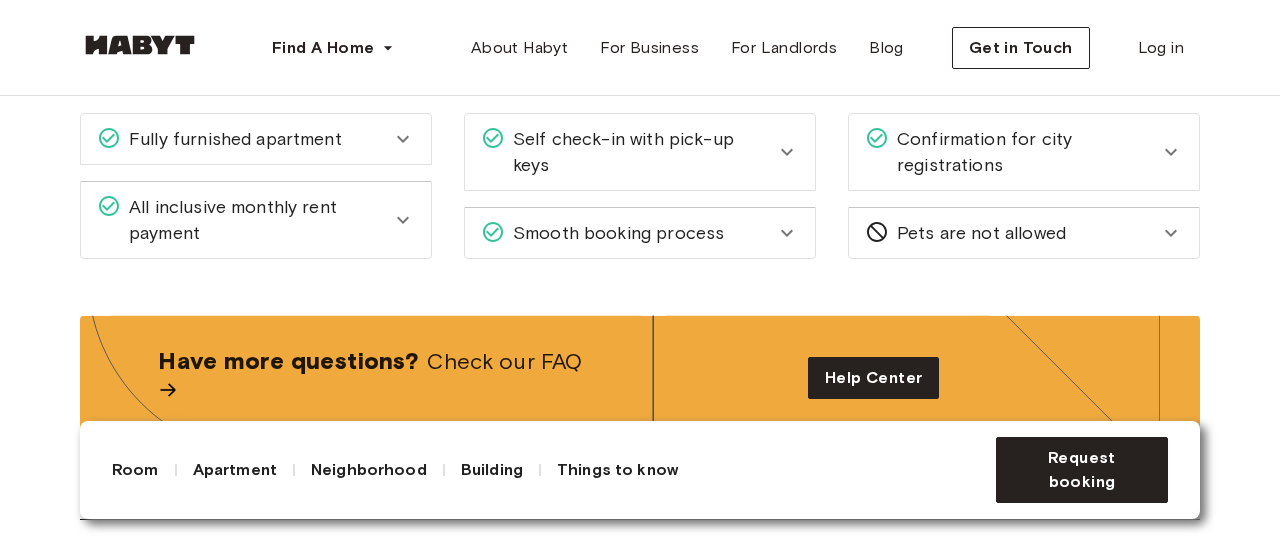 scroll, scrollTop: 2498, scrollLeft: 0, axis: vertical 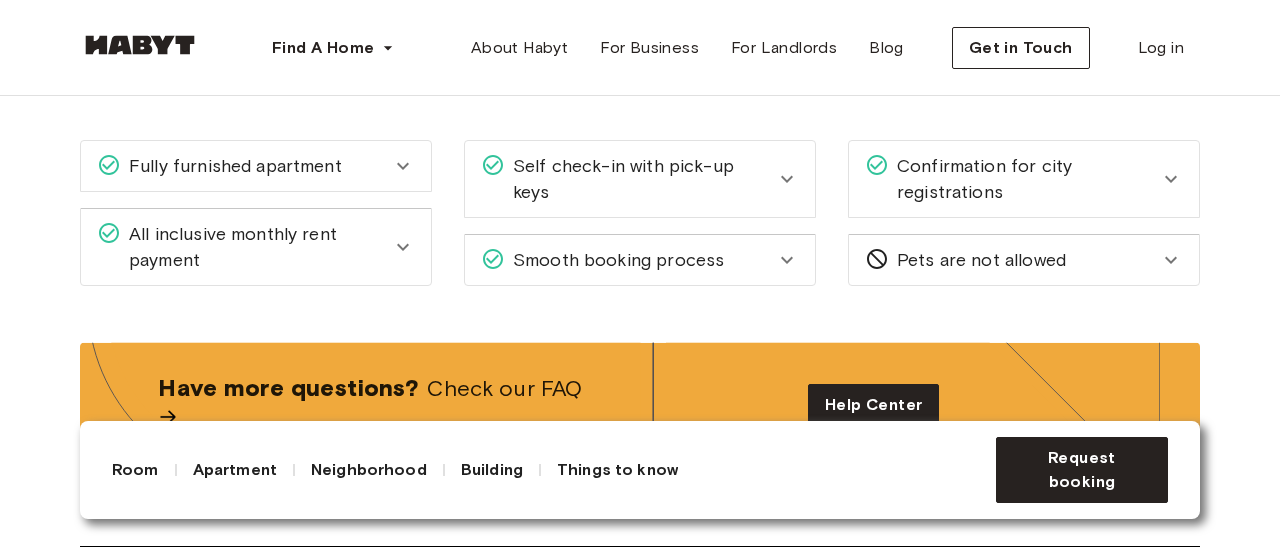 click on "Self check-in with pick-up keys Once your stay is confirmed and you're approaching the move-in days, you'll receive all the information including the address to pick-up your keys. Smooth booking process With Habyt you can count on a hassle free booking process. After sending your application, our team will reach out to you providing all the support needed. You will then be able to sign all contracts and set your payment method fully online through your personal Habyt profile." at bounding box center (624, 201) 